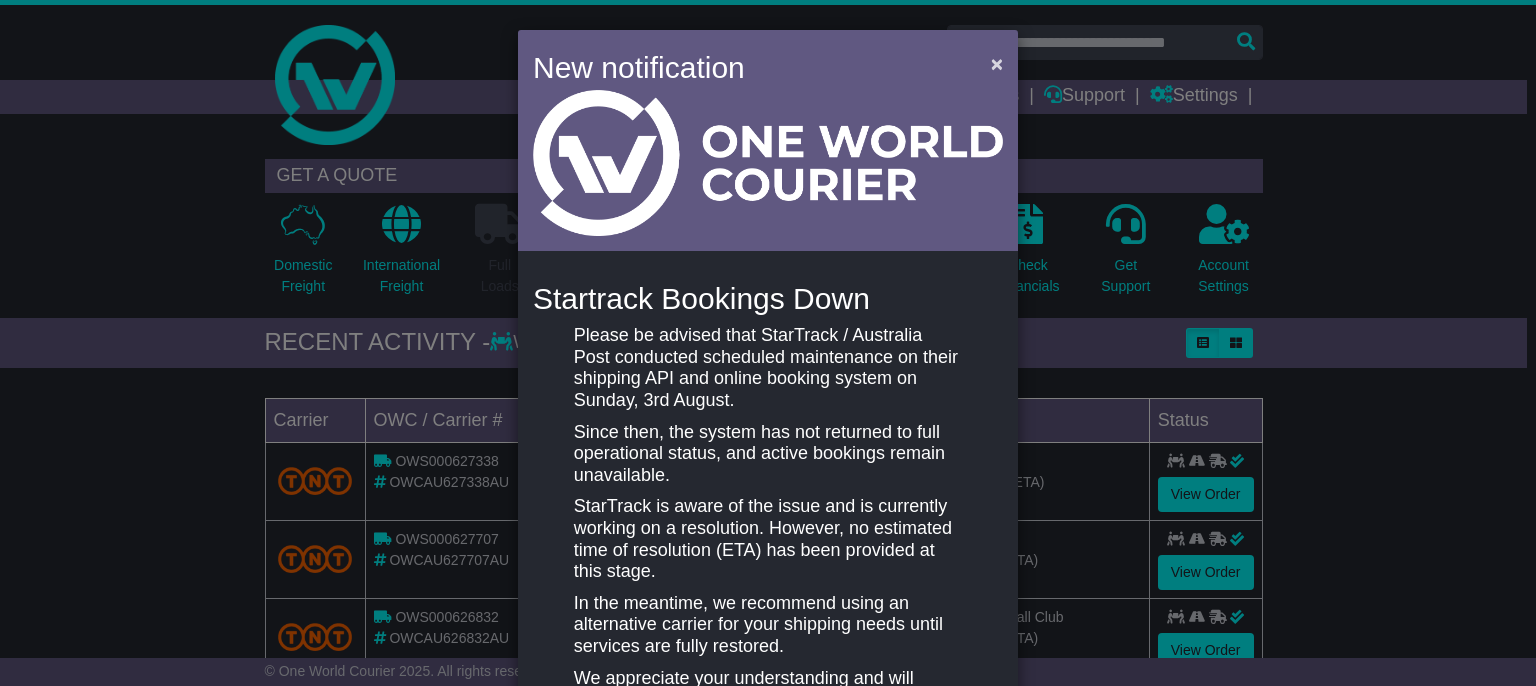 scroll, scrollTop: 0, scrollLeft: 0, axis: both 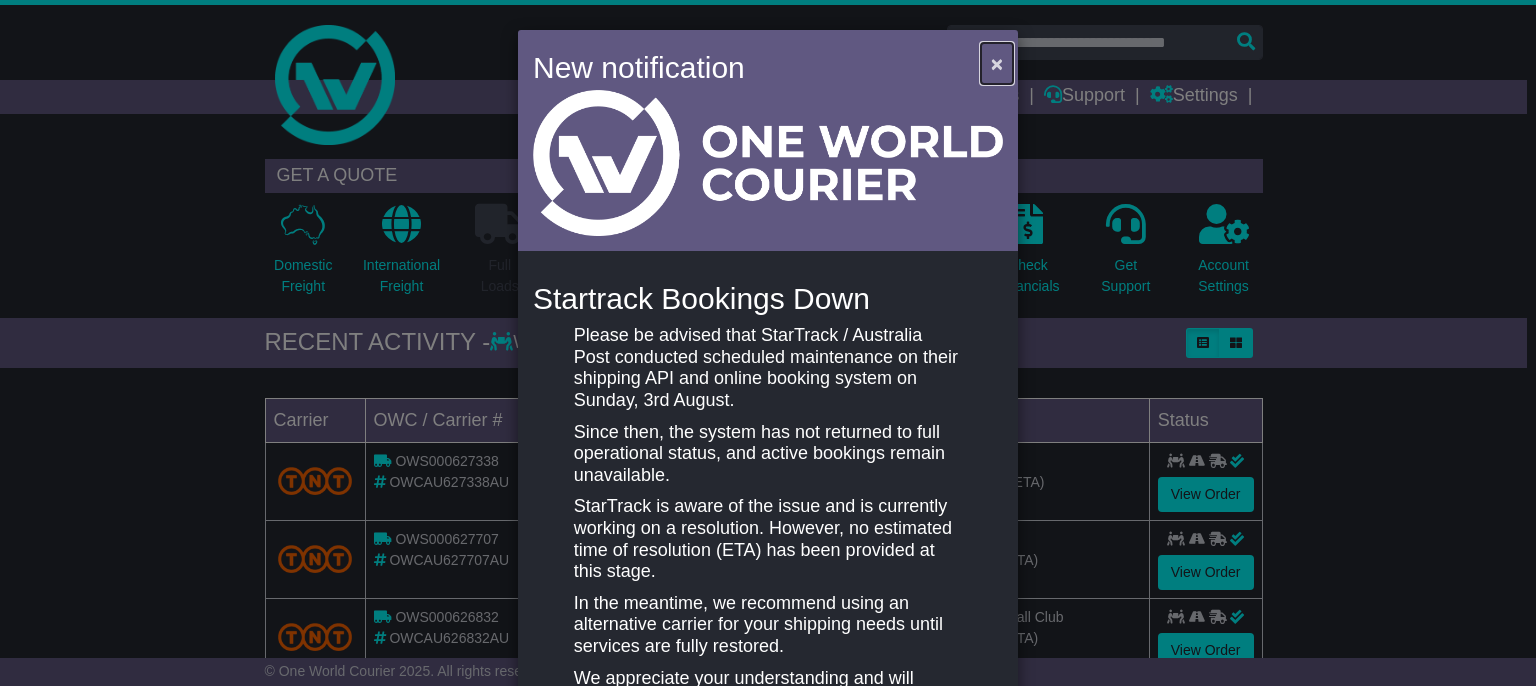 click on "×" at bounding box center (997, 63) 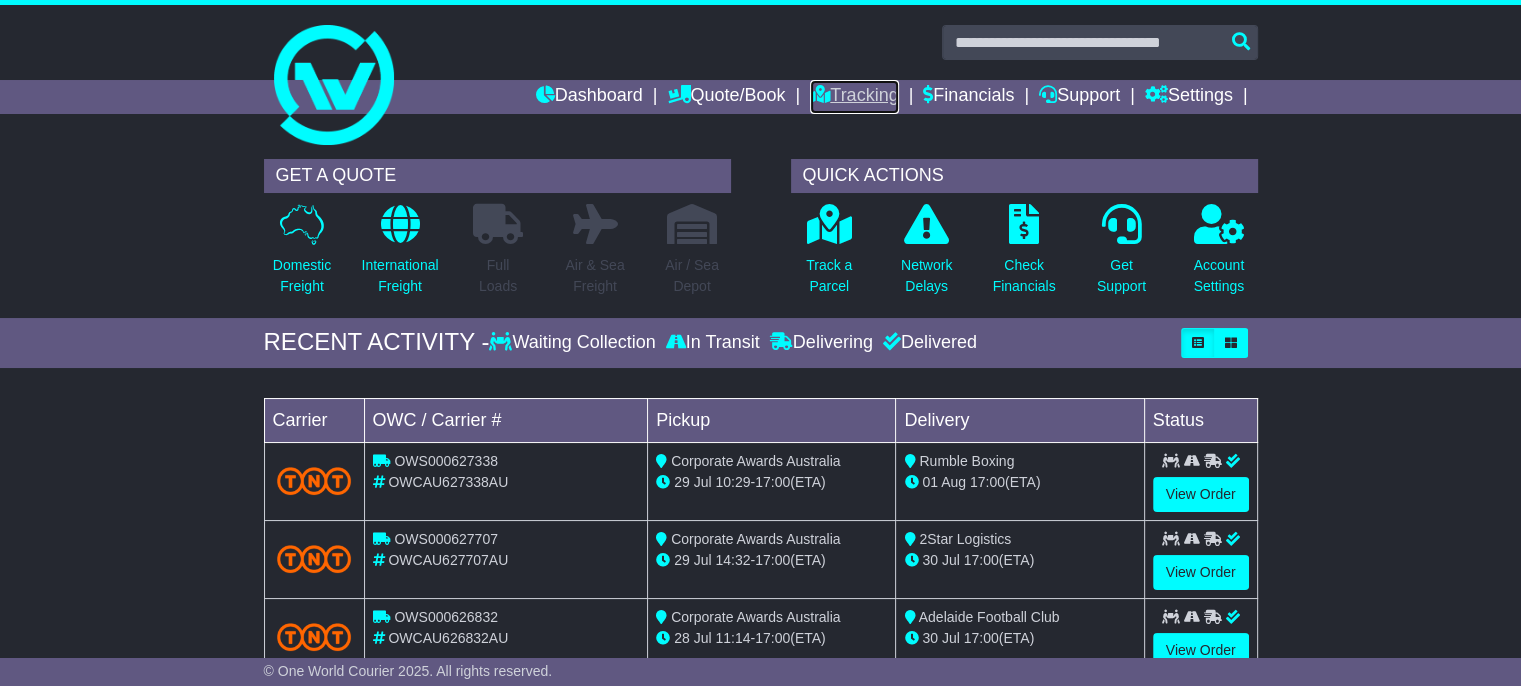 click on "Tracking" at bounding box center [854, 97] 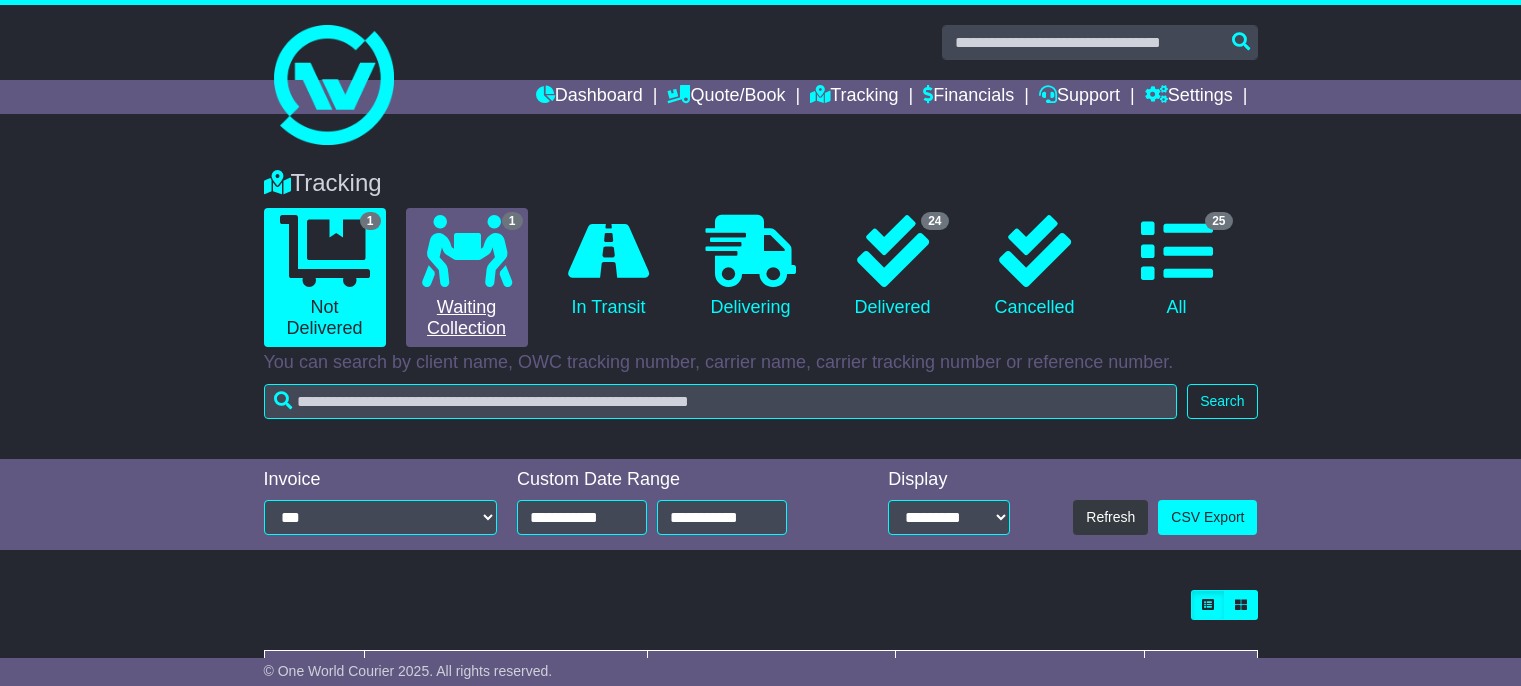 scroll, scrollTop: 0, scrollLeft: 0, axis: both 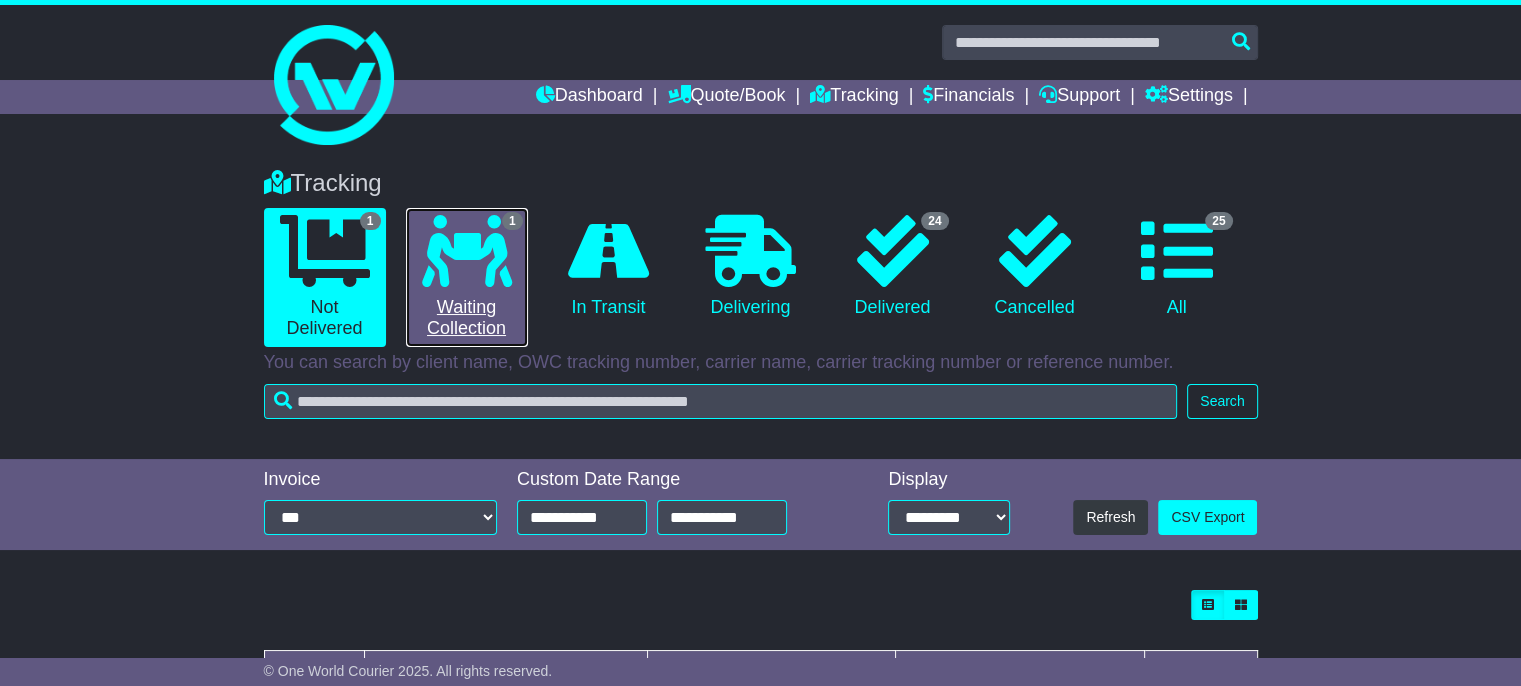 click at bounding box center (467, 251) 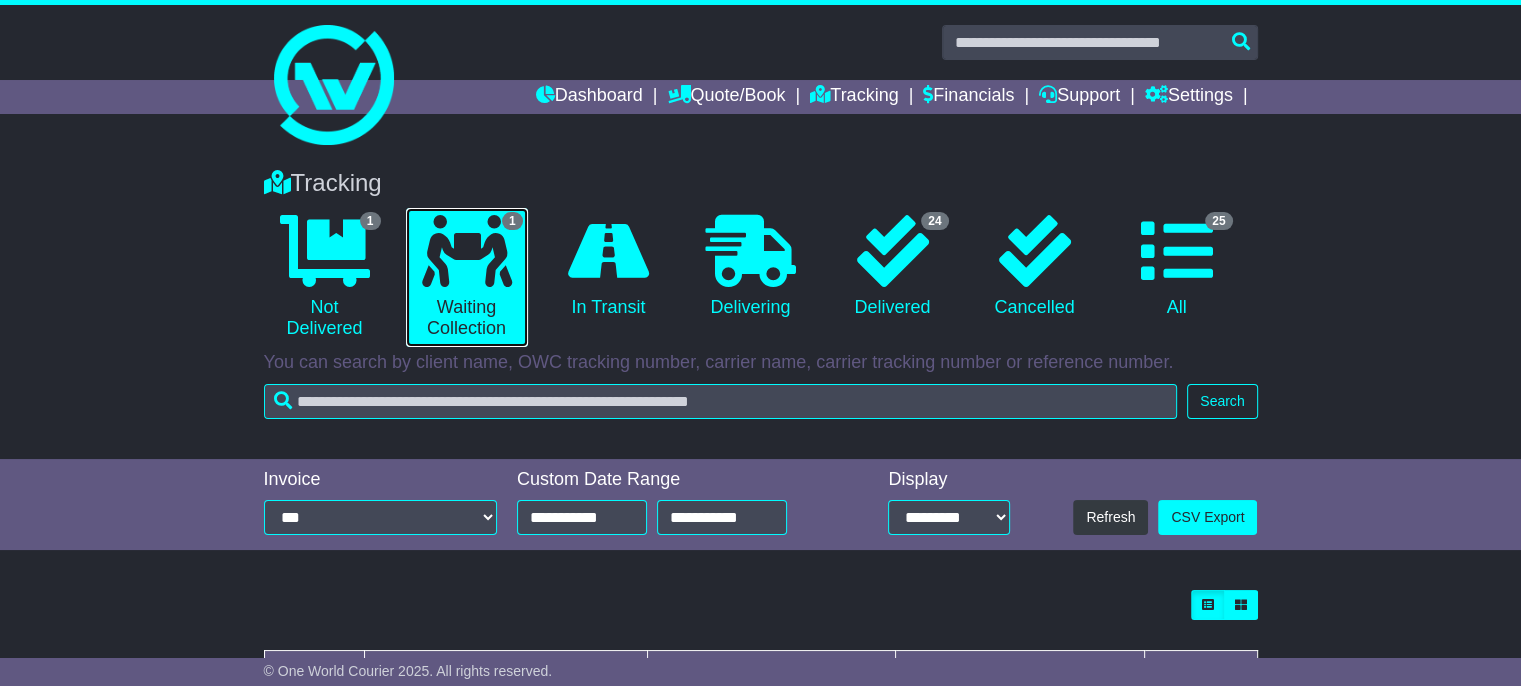 scroll, scrollTop: 156, scrollLeft: 0, axis: vertical 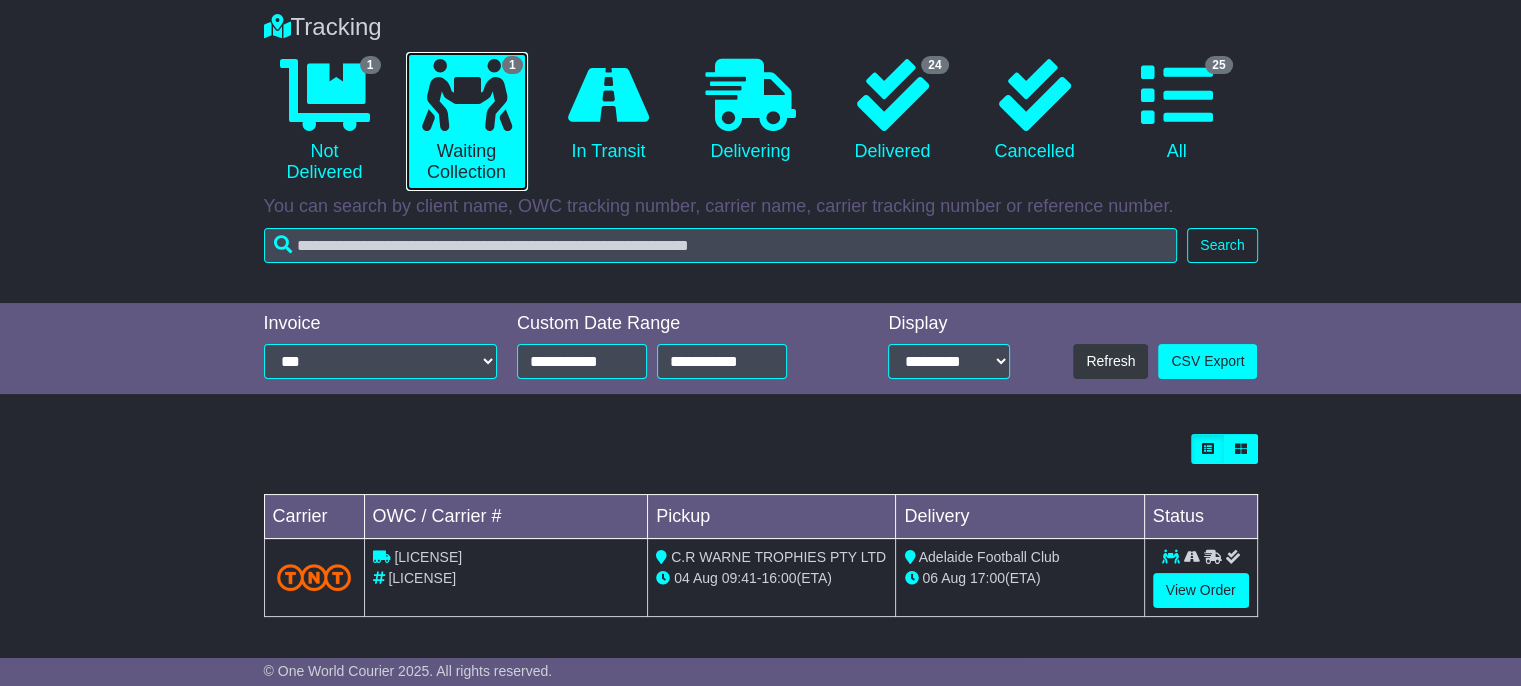 drag, startPoint x: 1535, startPoint y: 110, endPoint x: 1535, endPoint y: 300, distance: 190 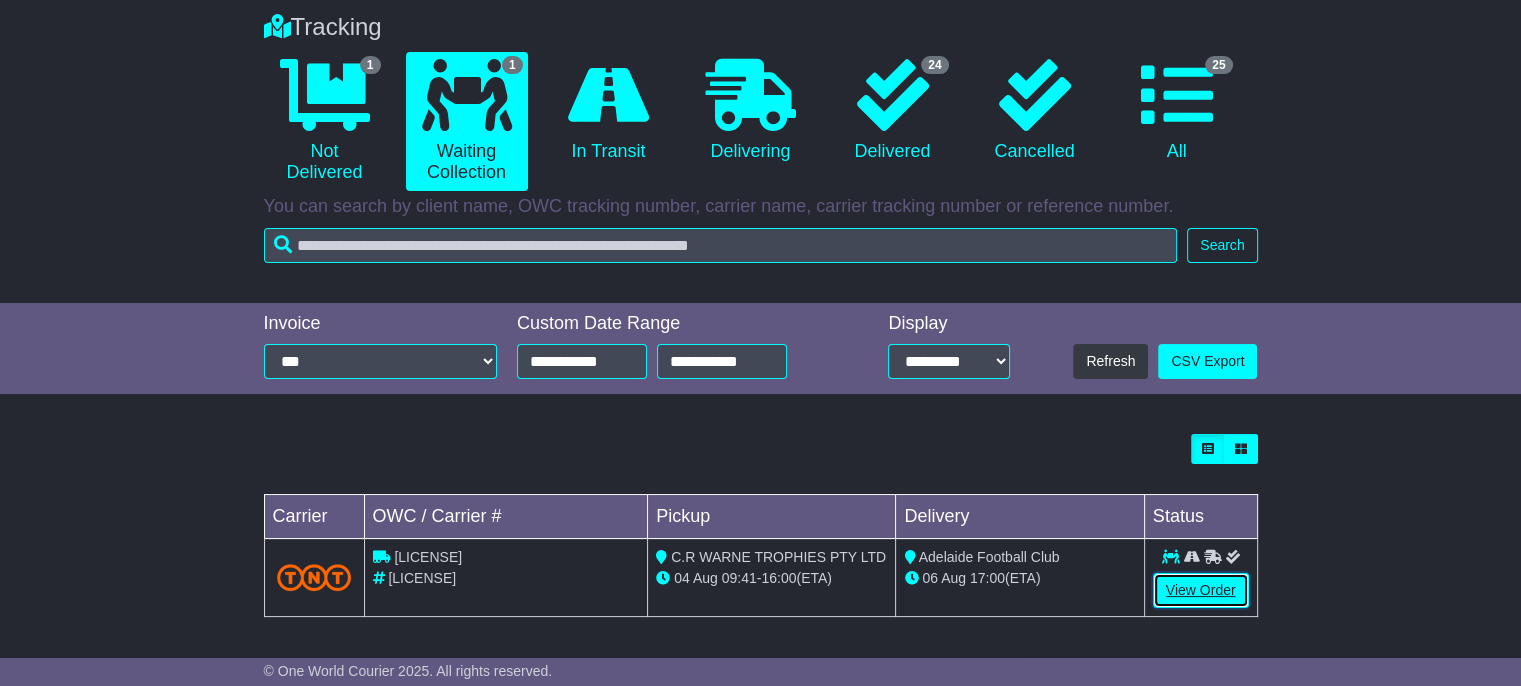 click on "View Order" at bounding box center [1201, 590] 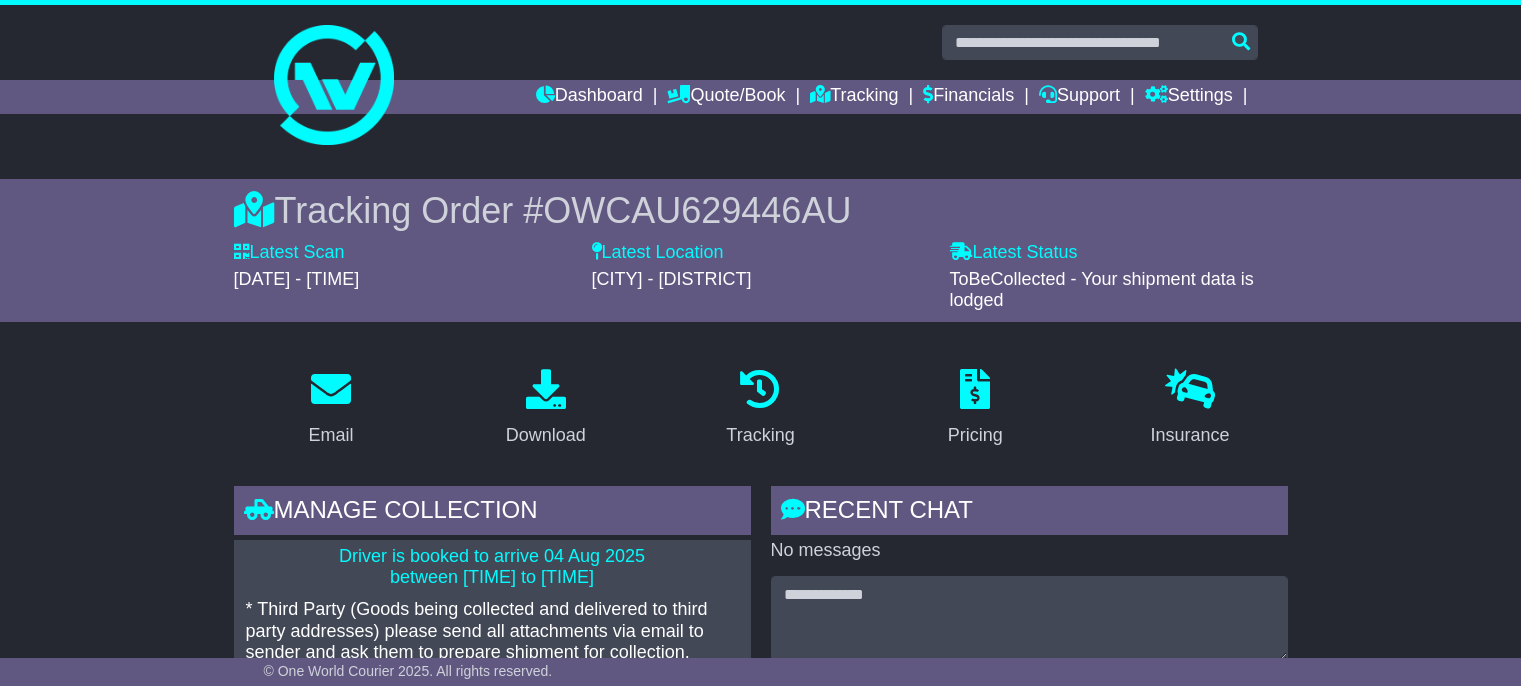 scroll, scrollTop: 0, scrollLeft: 0, axis: both 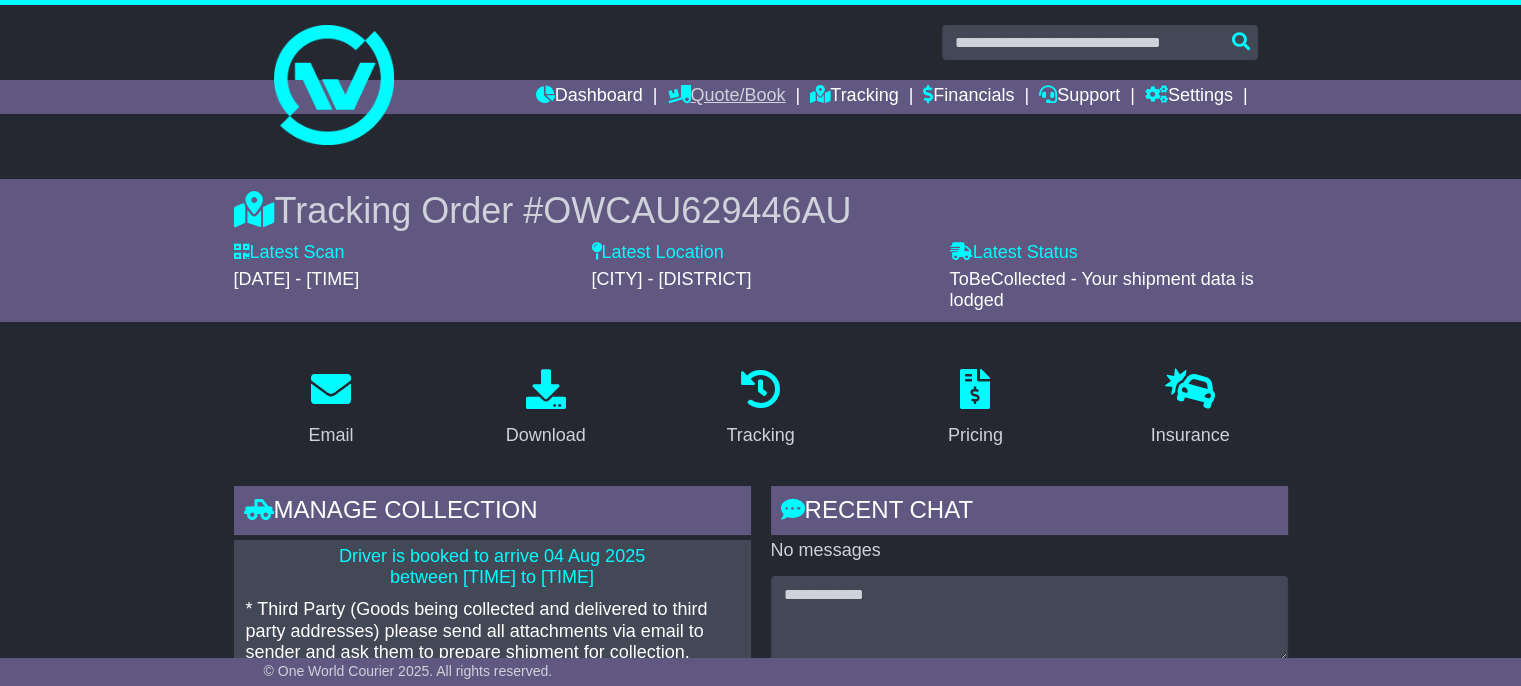 click on "Quote/Book" at bounding box center [726, 97] 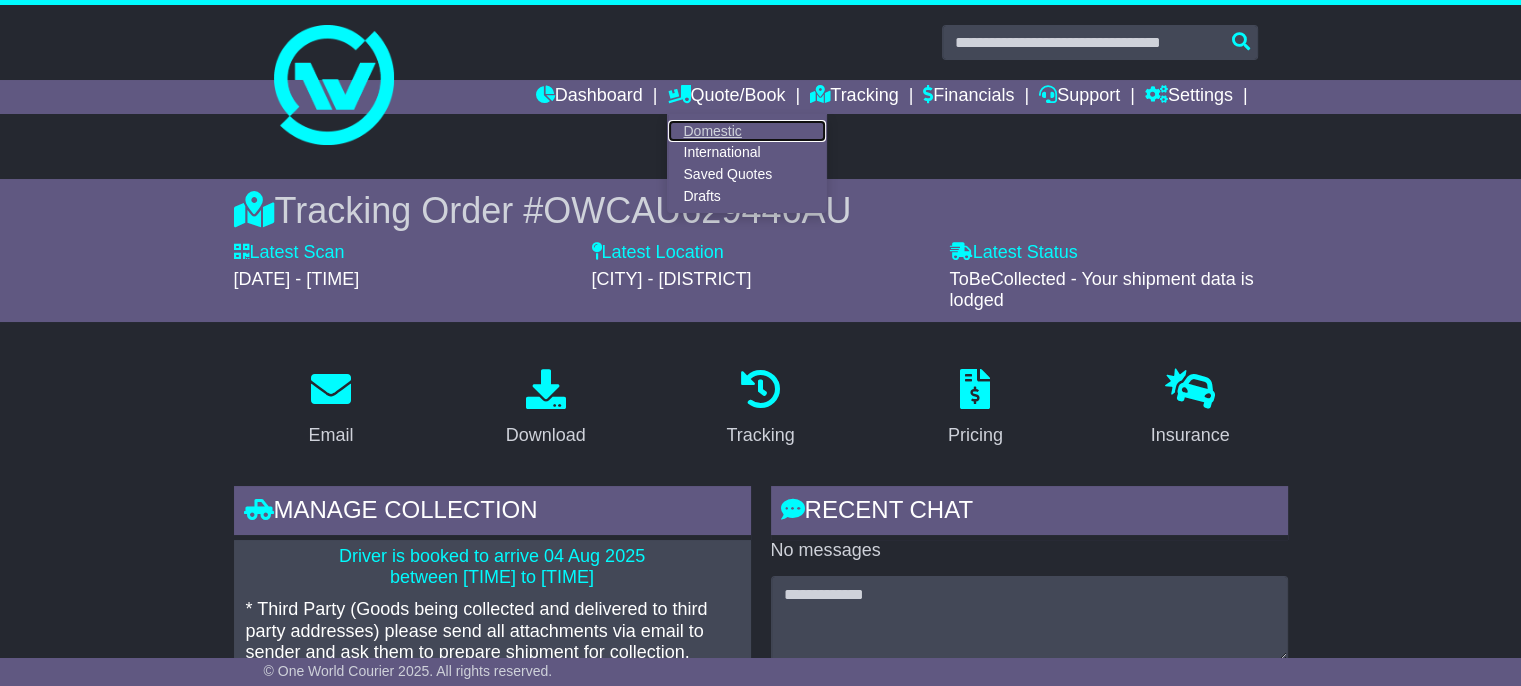 click on "Domestic" at bounding box center [747, 131] 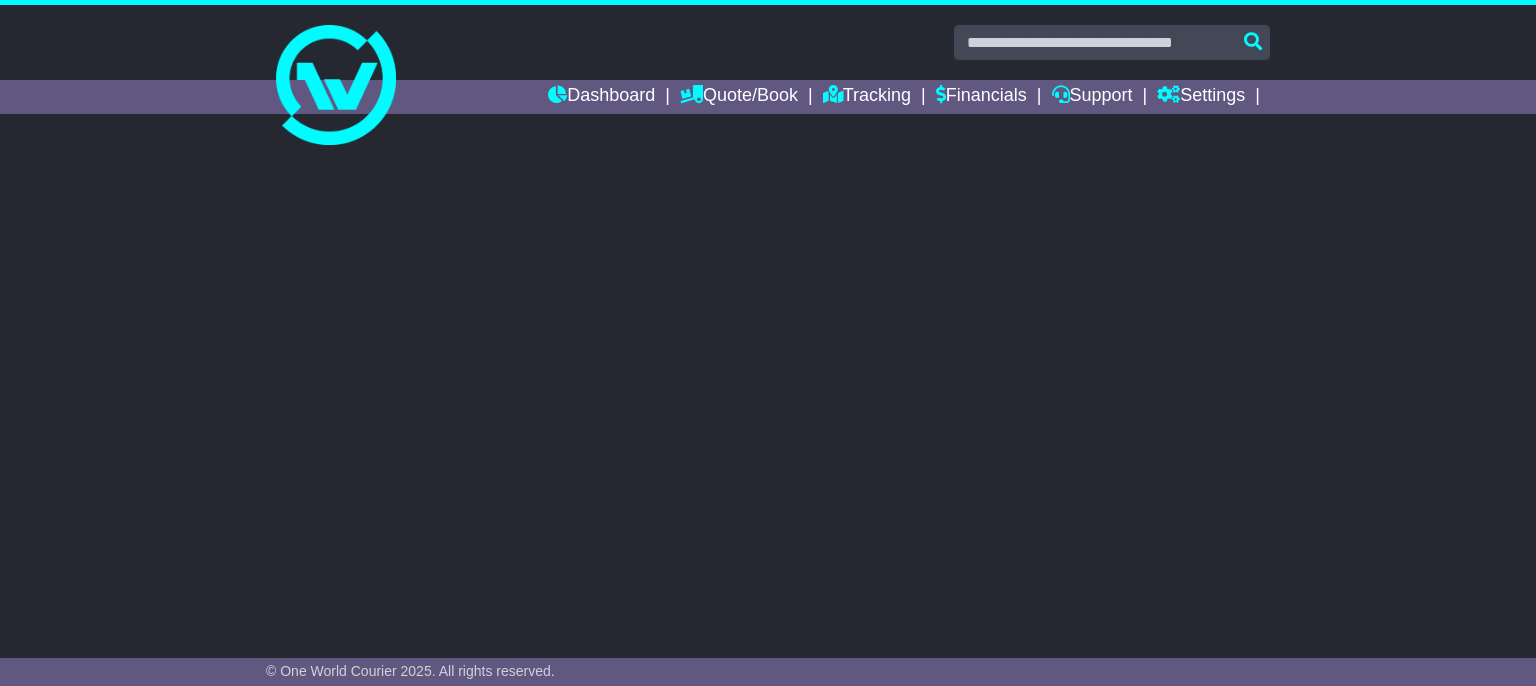 scroll, scrollTop: 0, scrollLeft: 0, axis: both 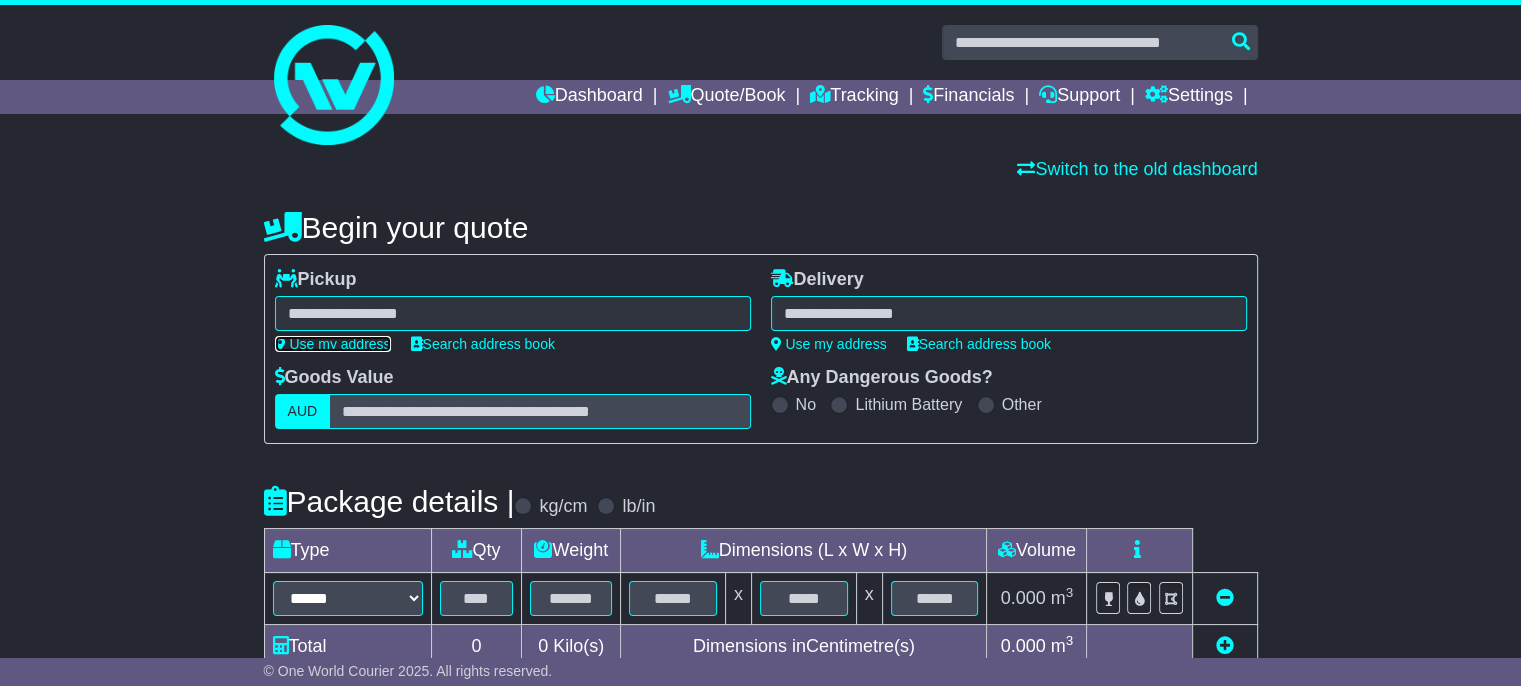 click on "Use my address" at bounding box center (333, 344) 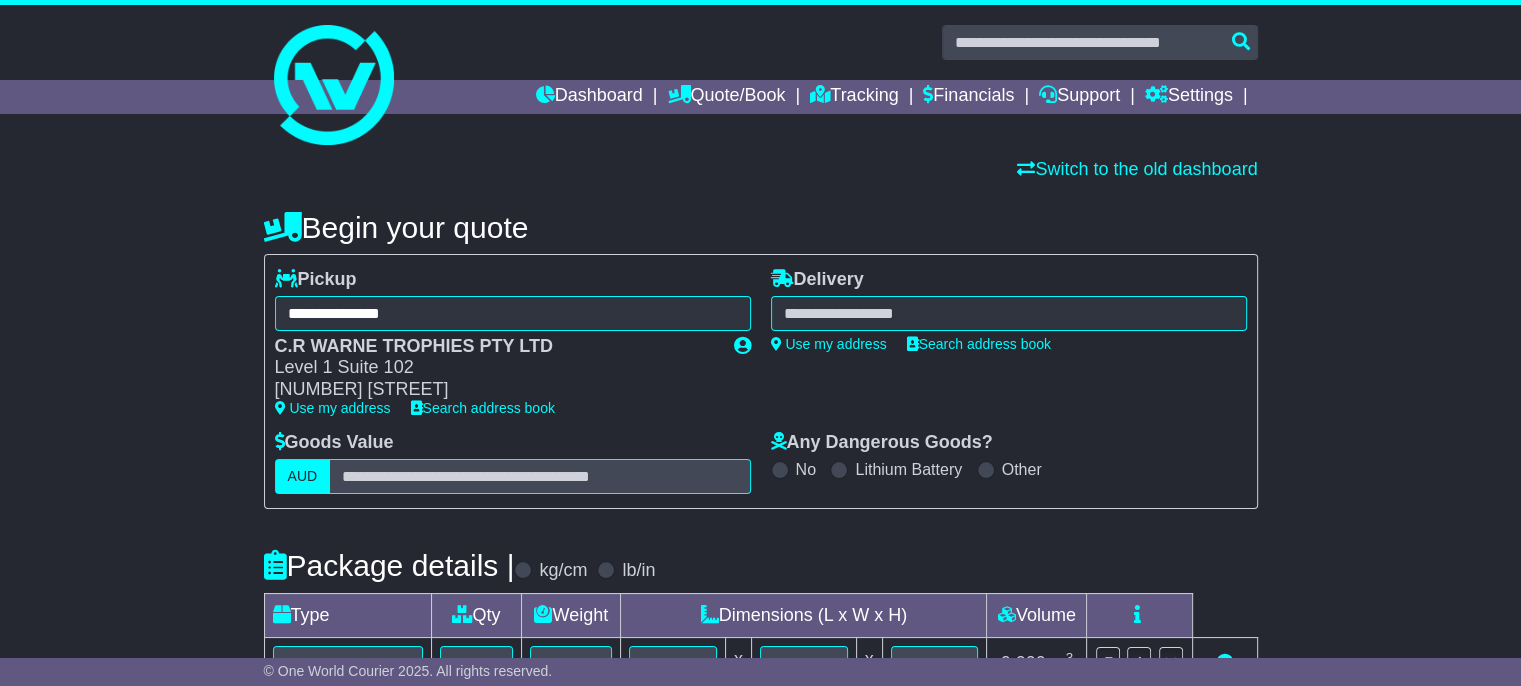 click at bounding box center (1009, 313) 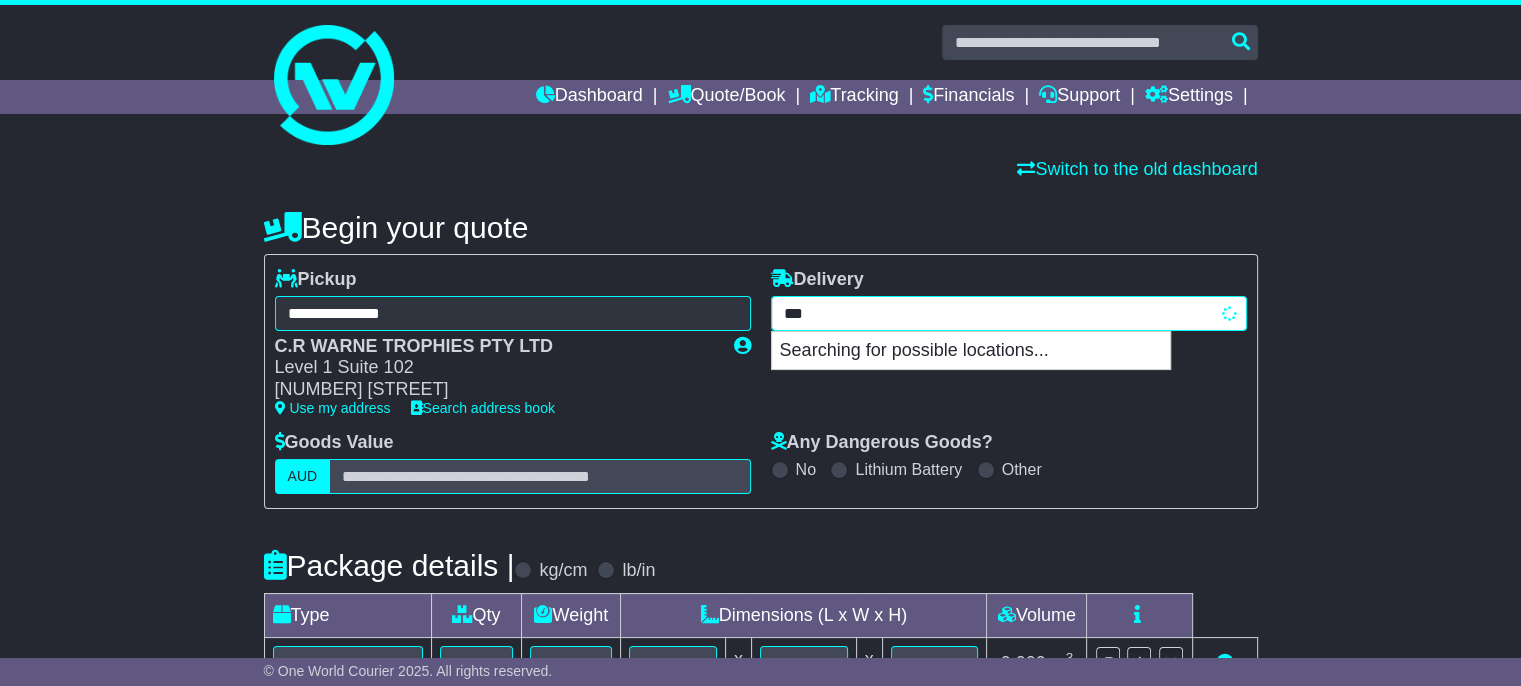 type on "****" 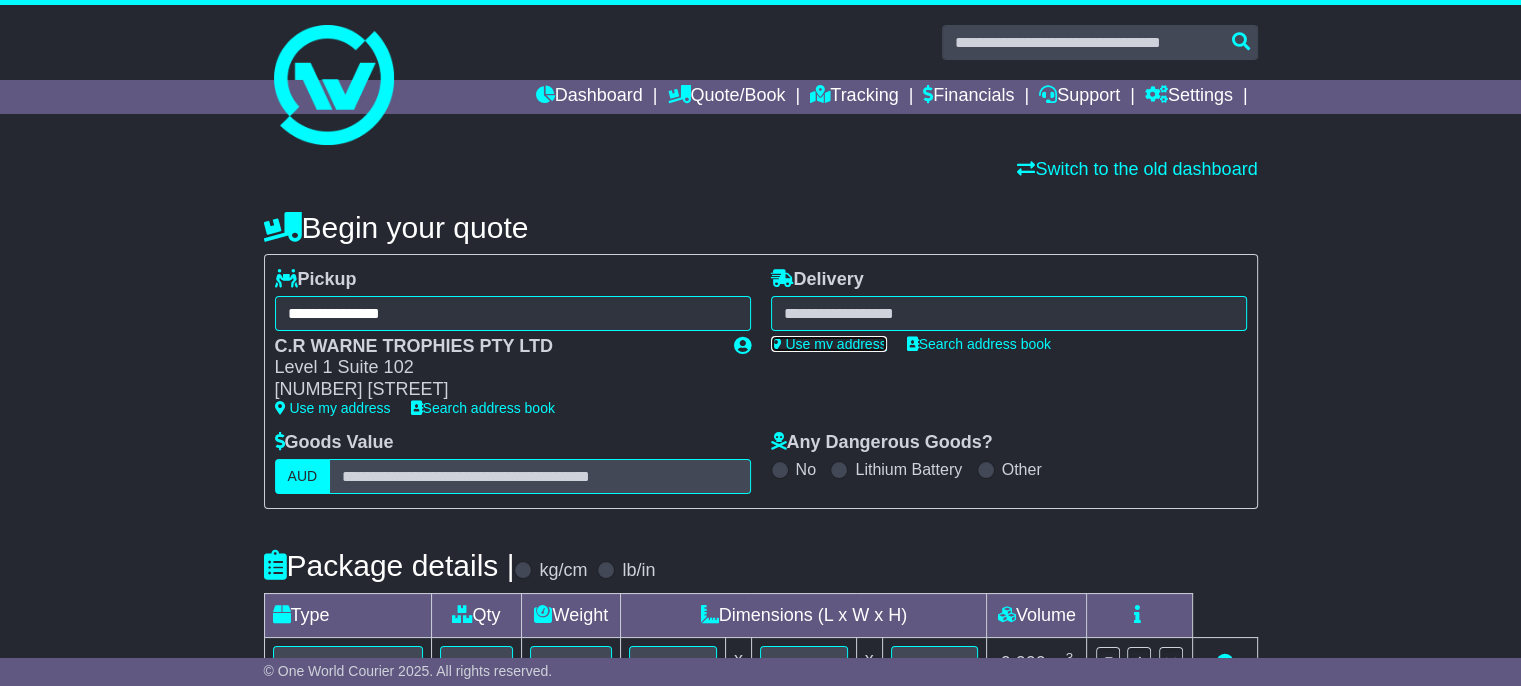 click on "Use my address" at bounding box center [829, 344] 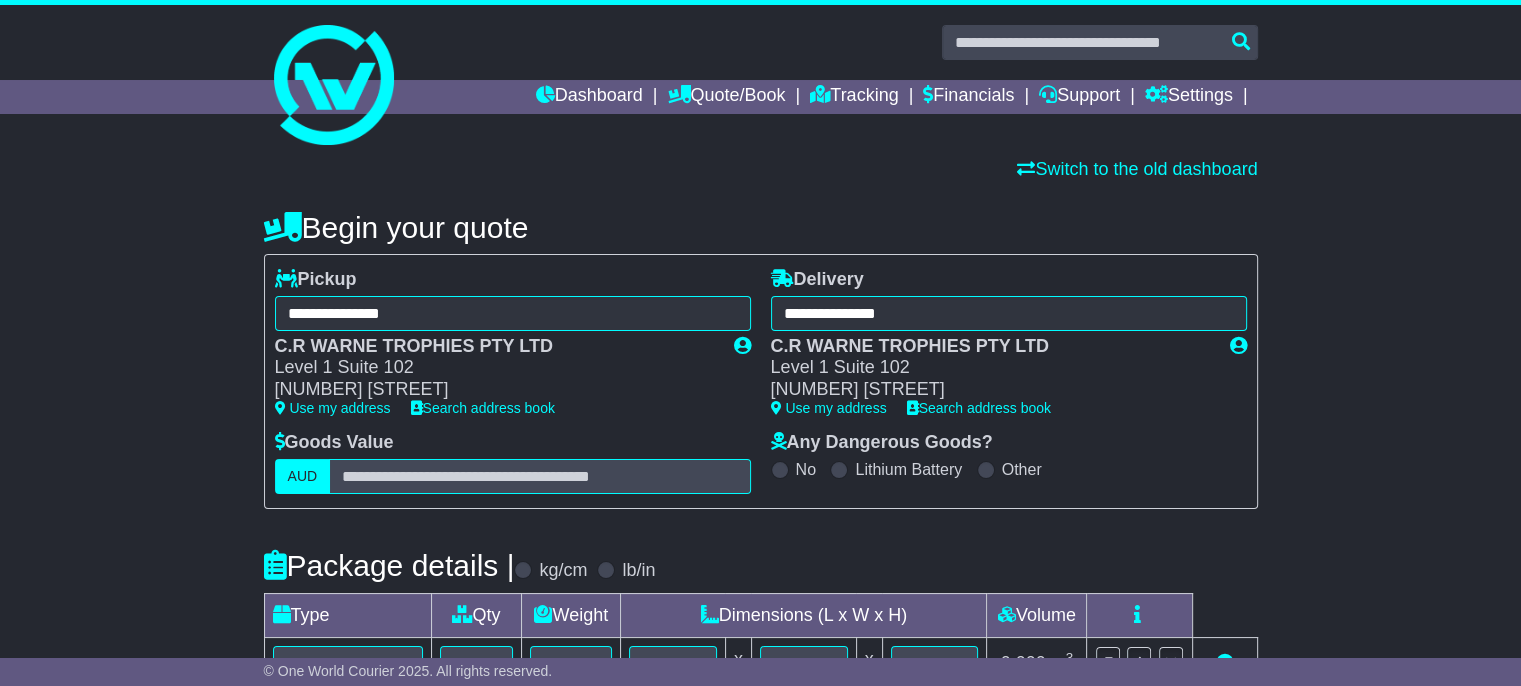 click on "**********" at bounding box center [1009, 313] 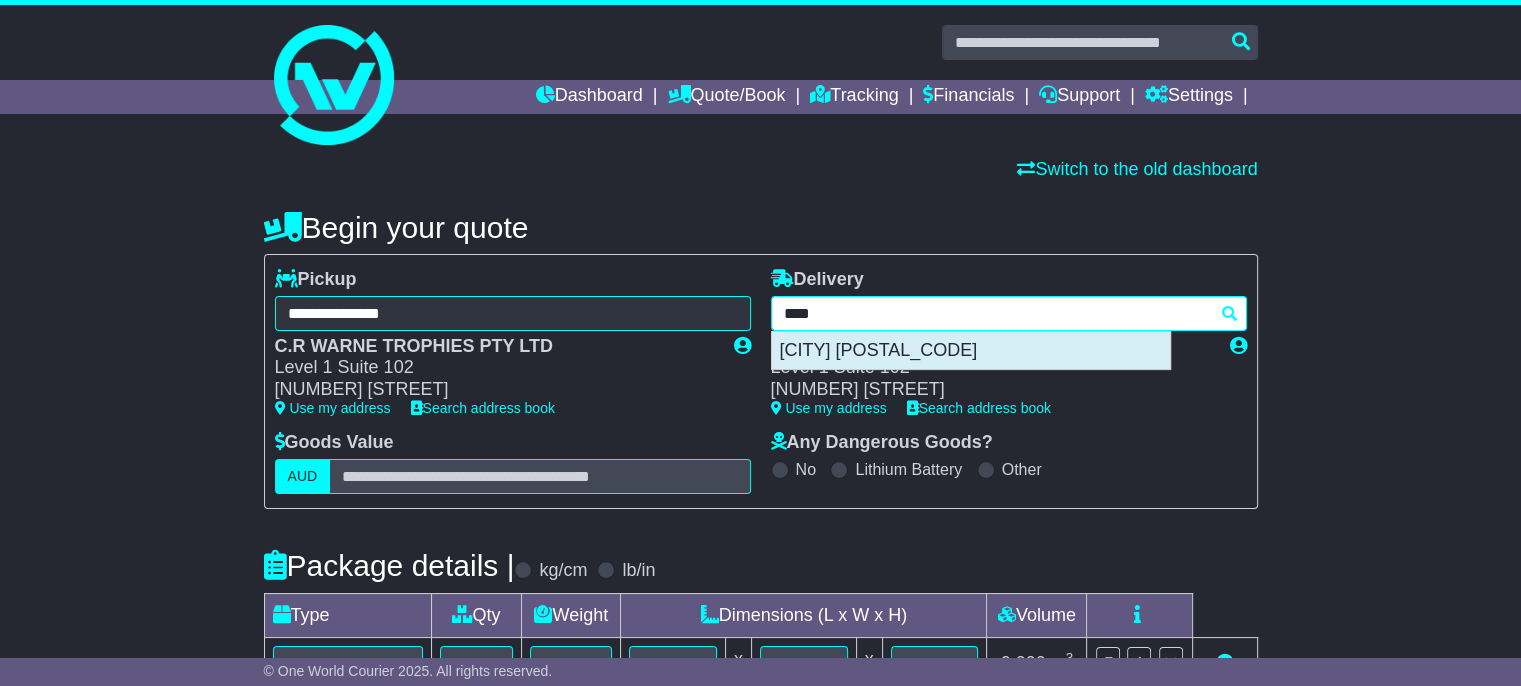 click on "[CITY] [POSTAL_CODE]" at bounding box center [971, 351] 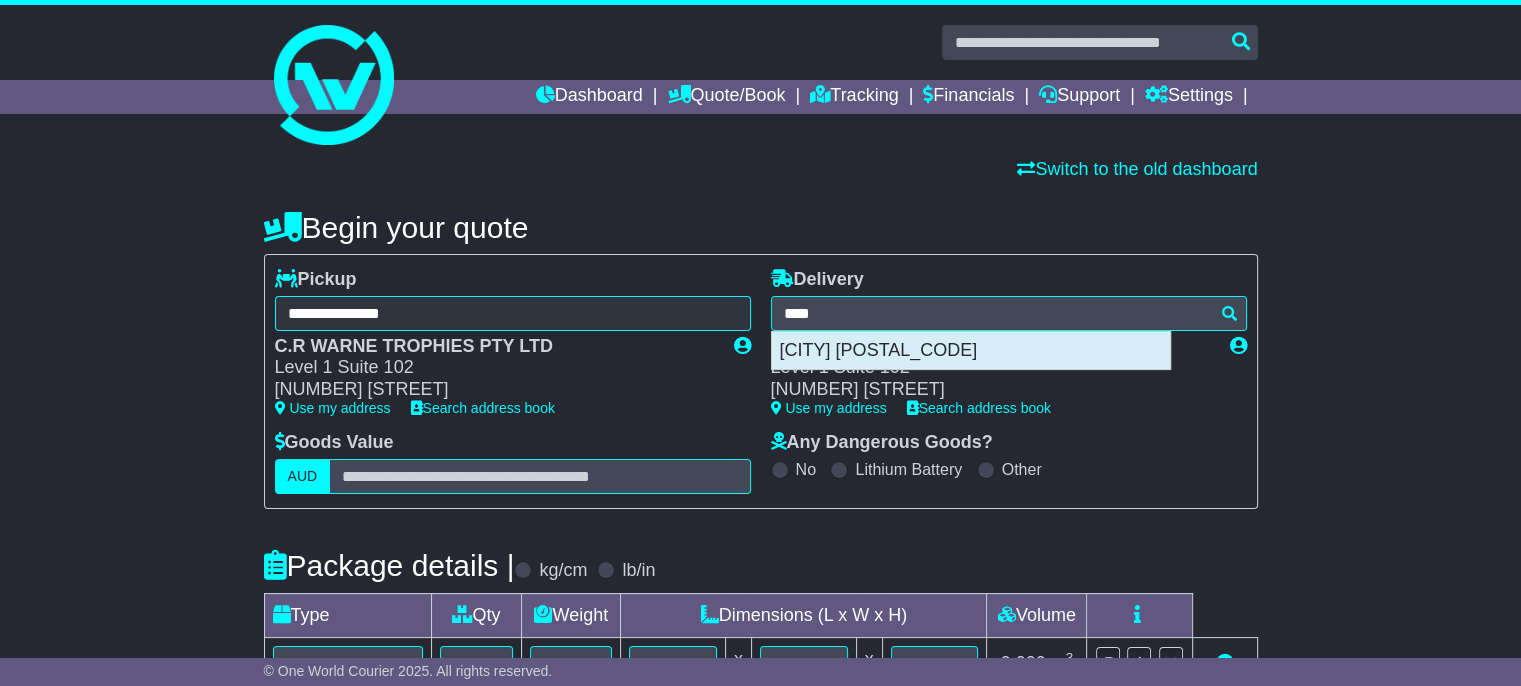 type on "**********" 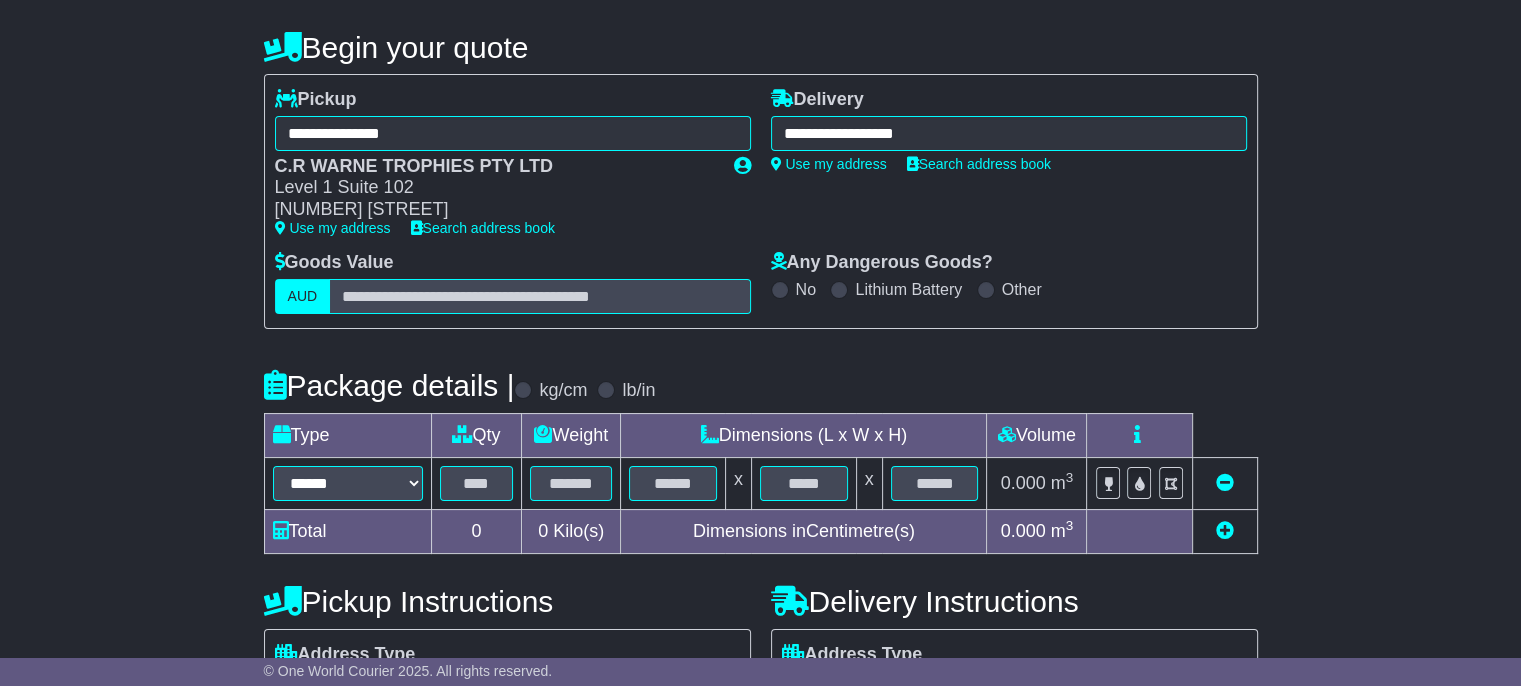 scroll, scrollTop: 286, scrollLeft: 0, axis: vertical 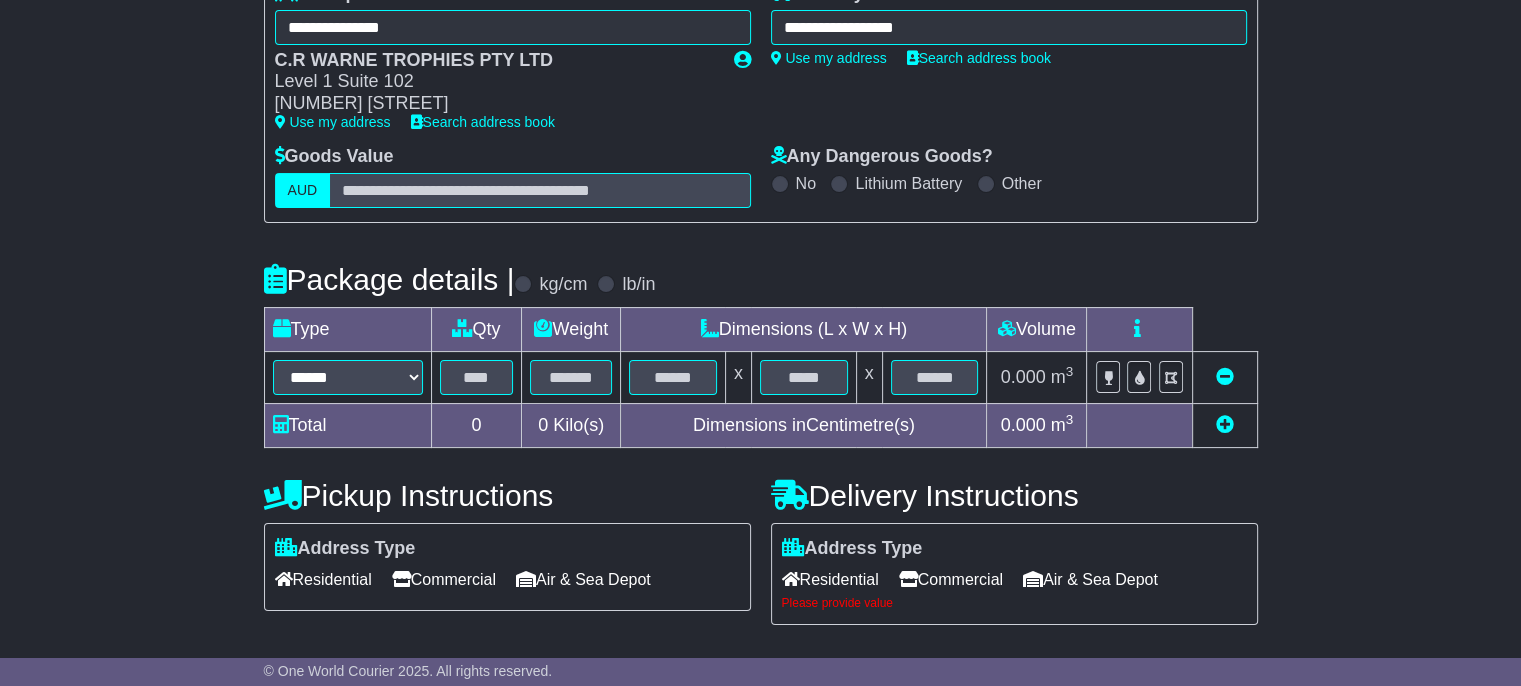 click at bounding box center (1225, 424) 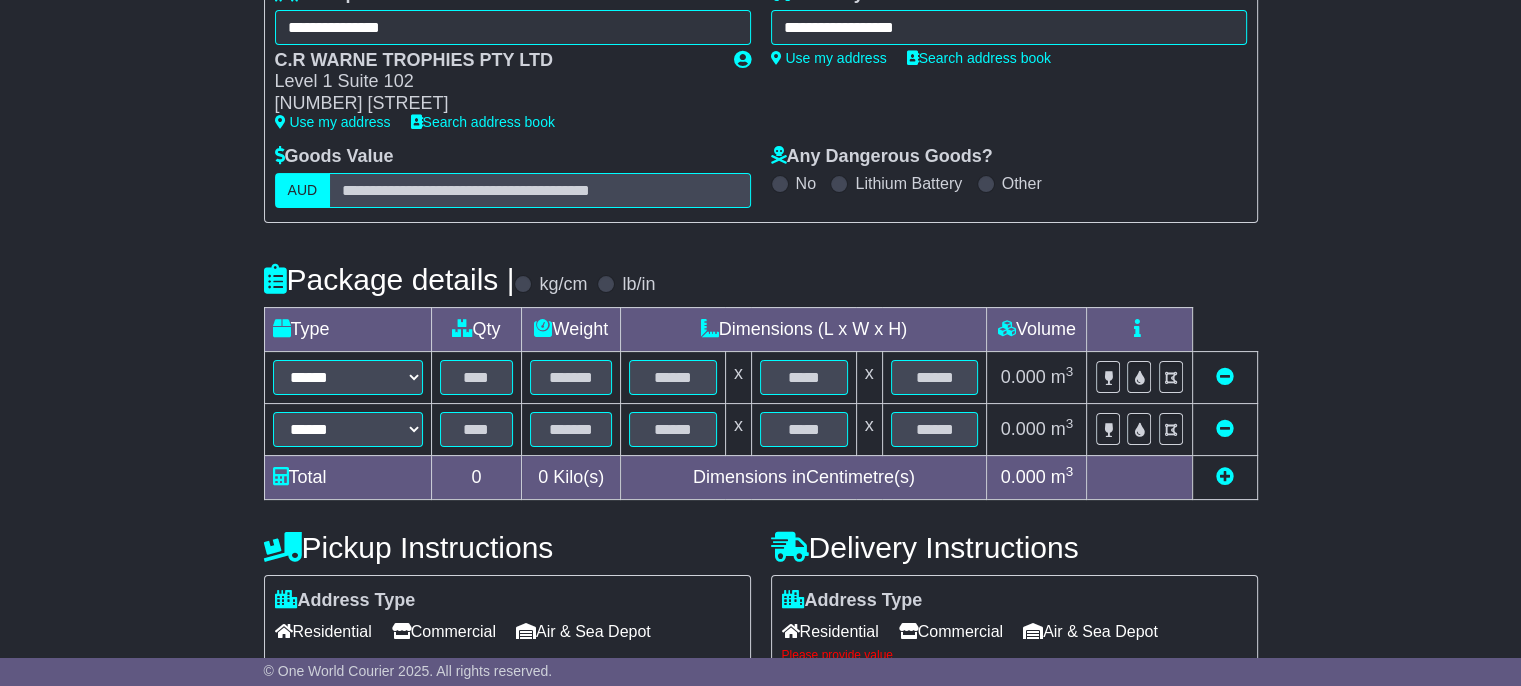 click at bounding box center (1225, 476) 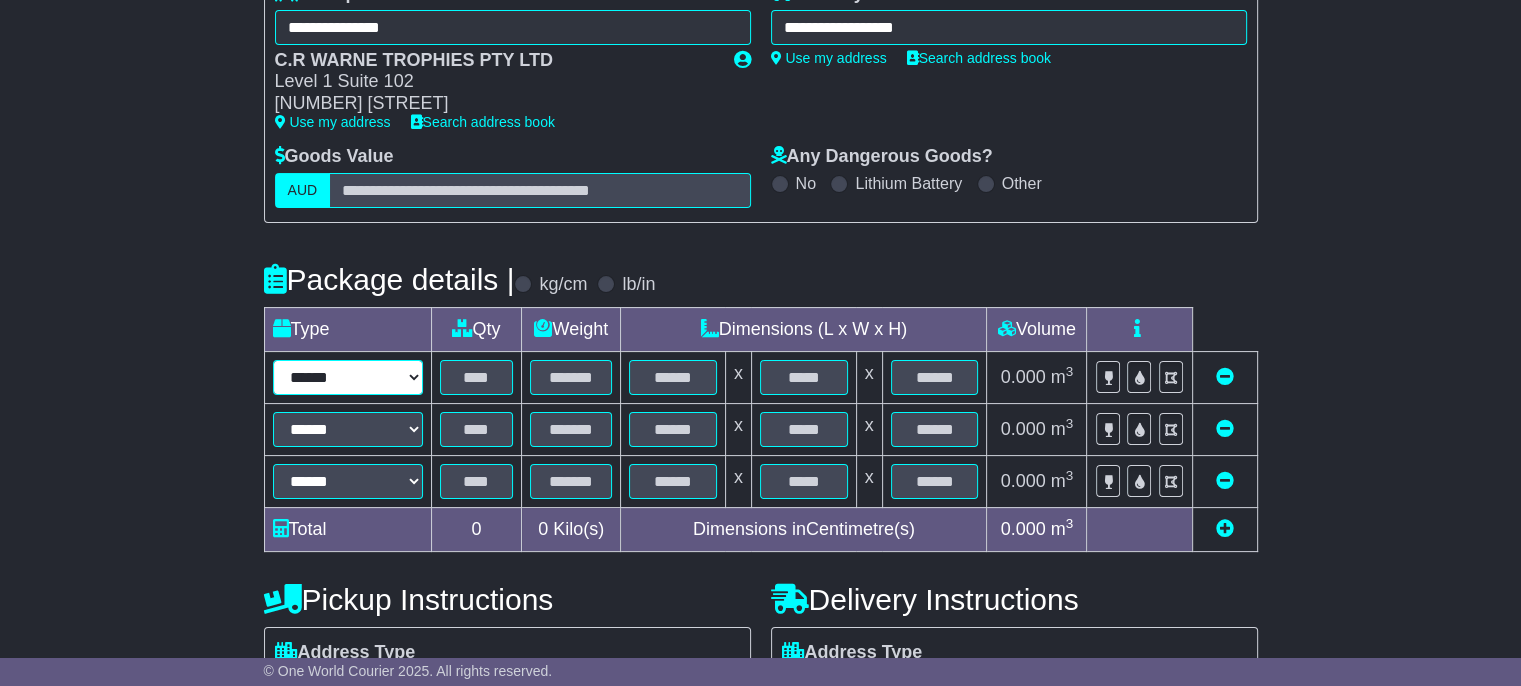 click on "****** ****** *** ******** ***** **** **** ****** *** *******" at bounding box center [348, 377] 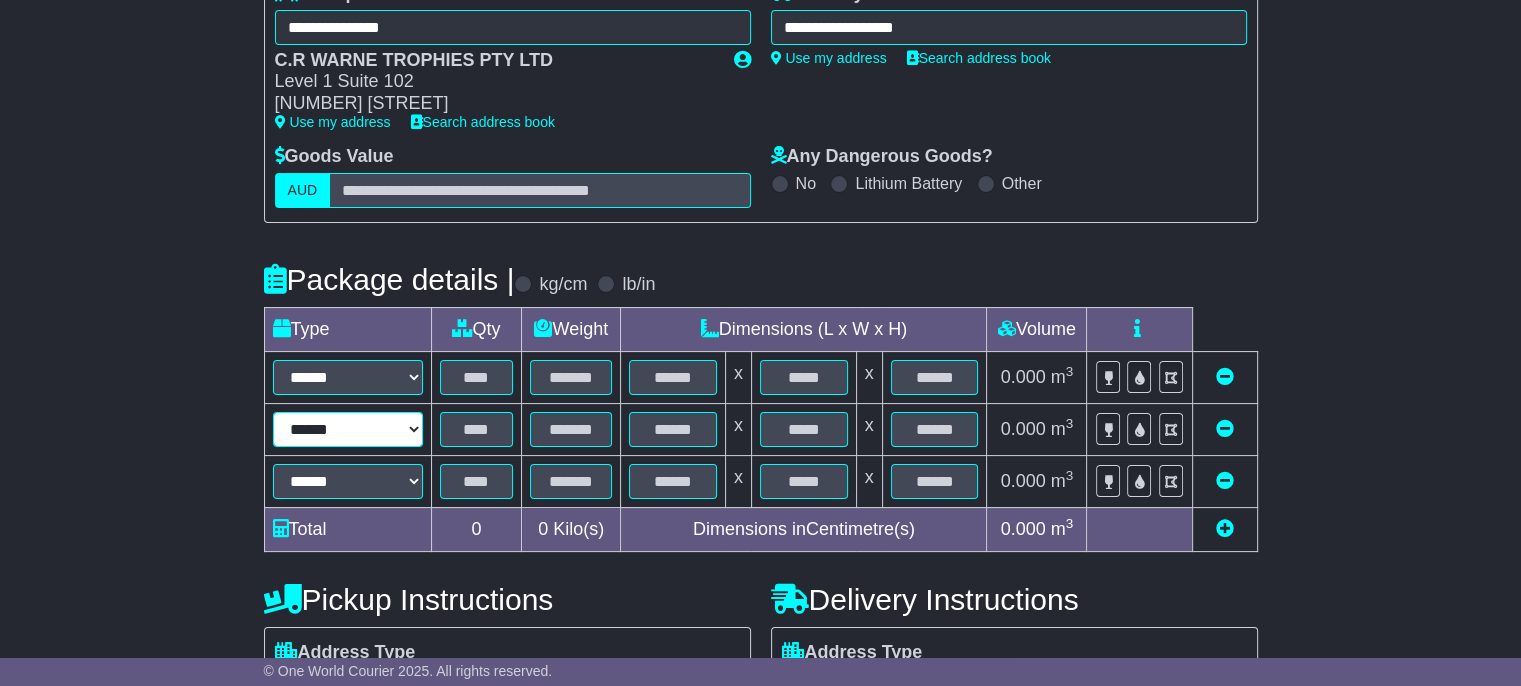 click on "****** ****** *** ******** ***** **** **** ****** *** *******" at bounding box center [348, 429] 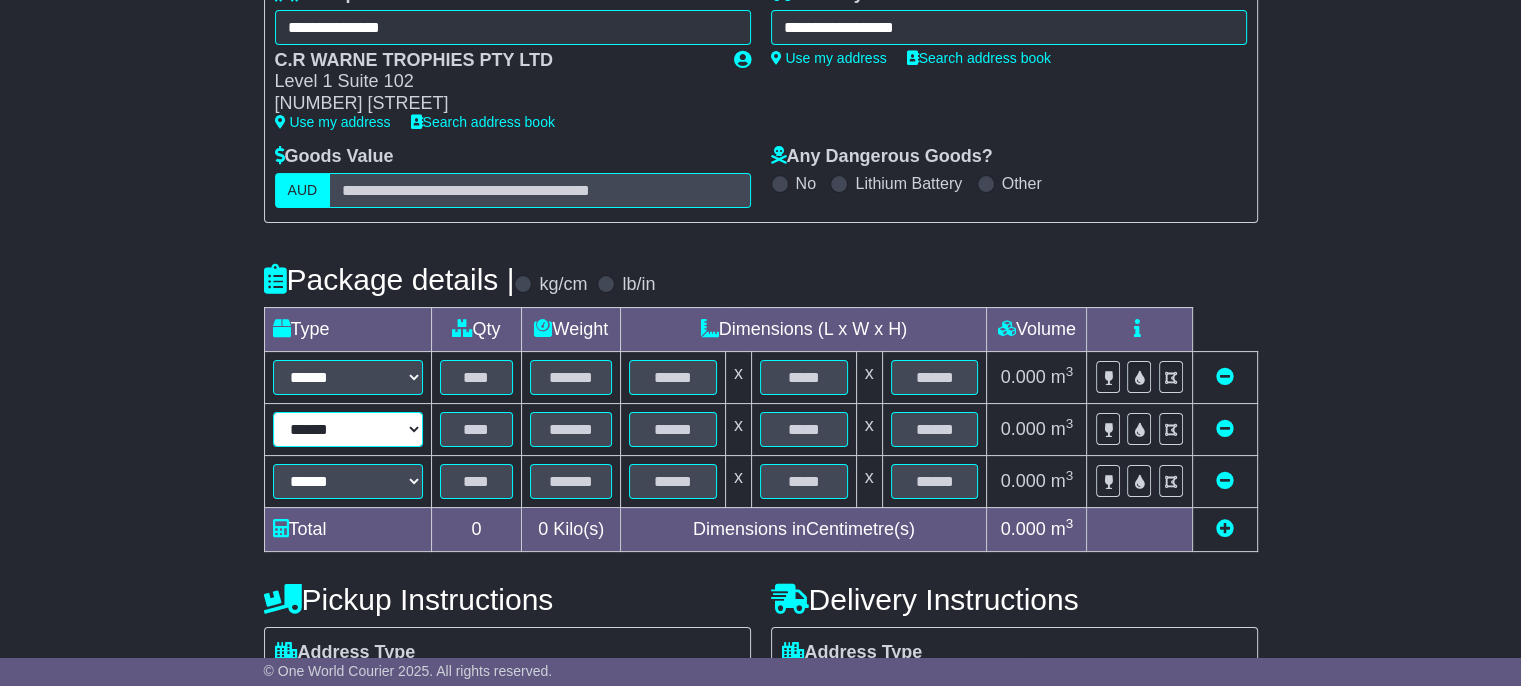 select on "*****" 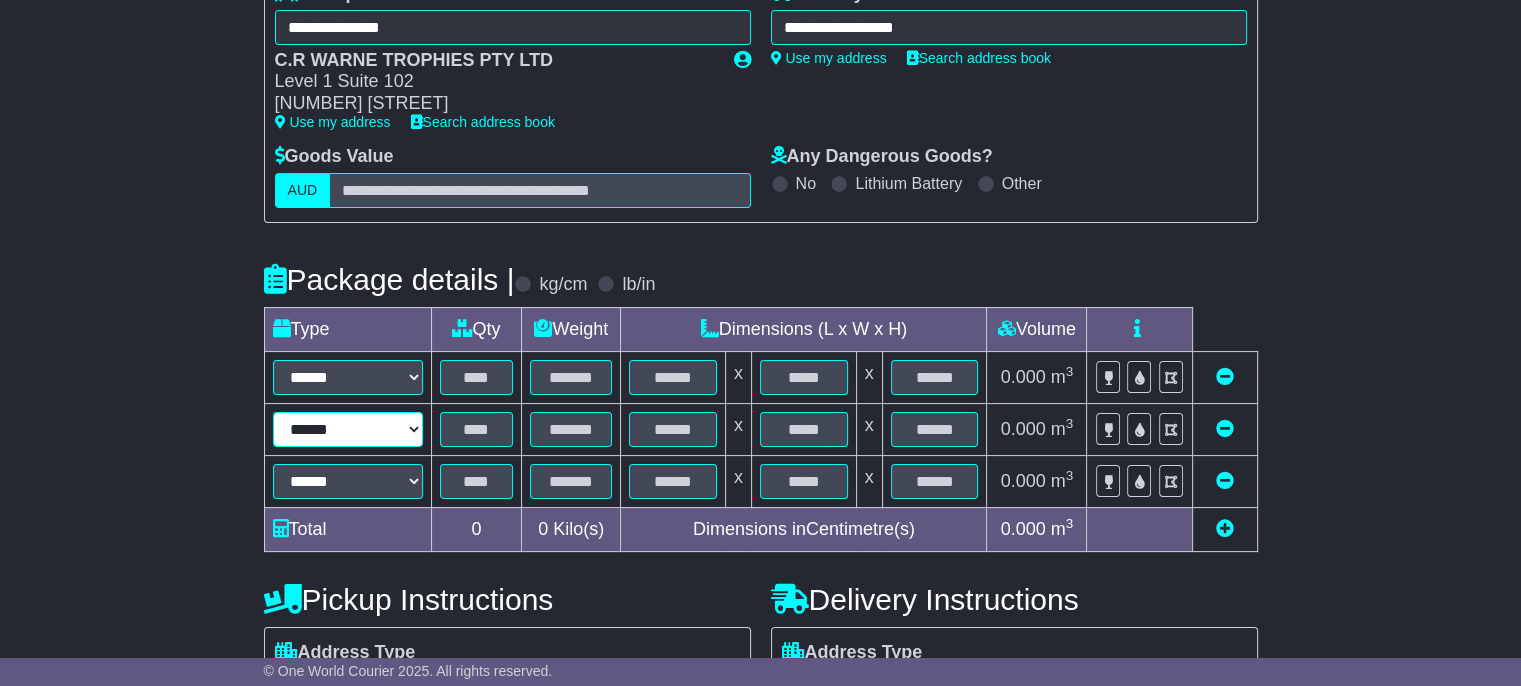 click on "****** ****** *** ******** ***** **** **** ****** *** *******" at bounding box center [348, 429] 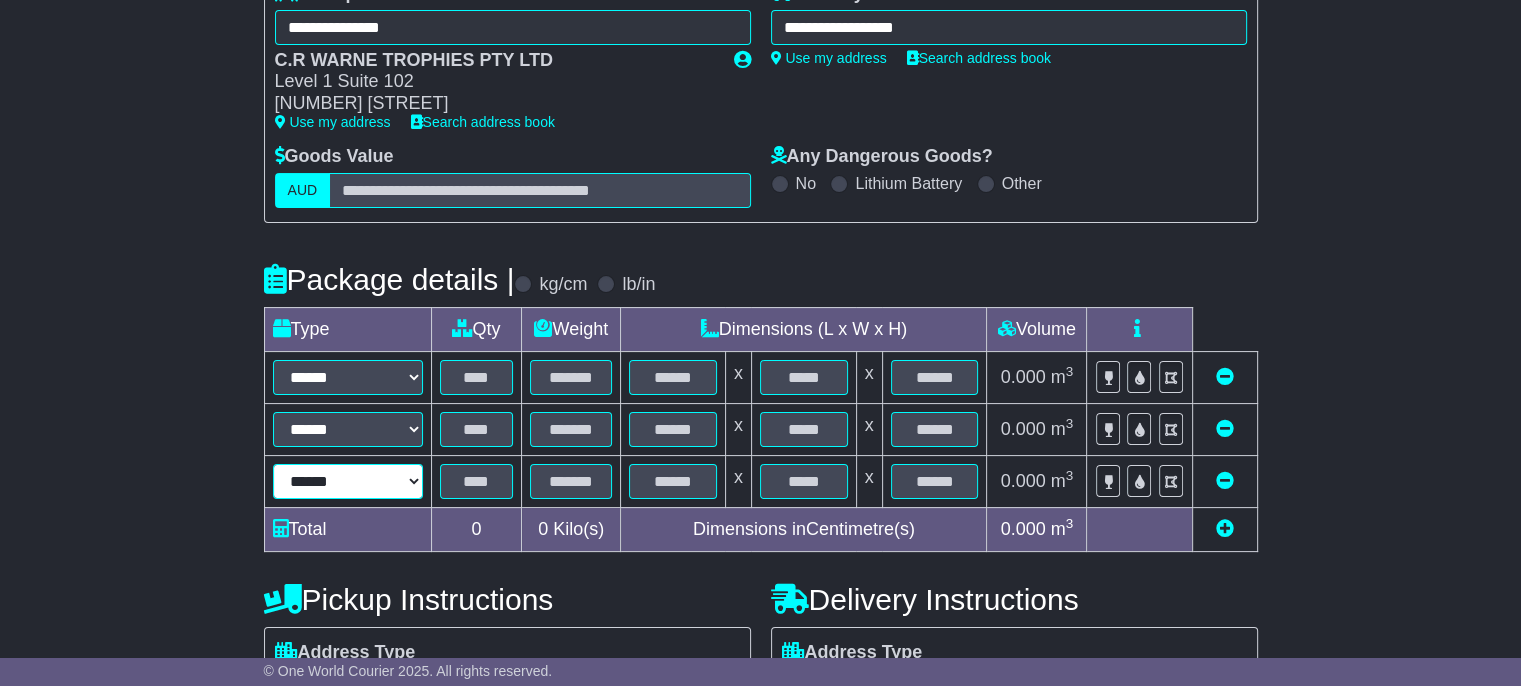 click on "****** ****** *** ******** ***** **** **** ****** *** *******" at bounding box center [348, 481] 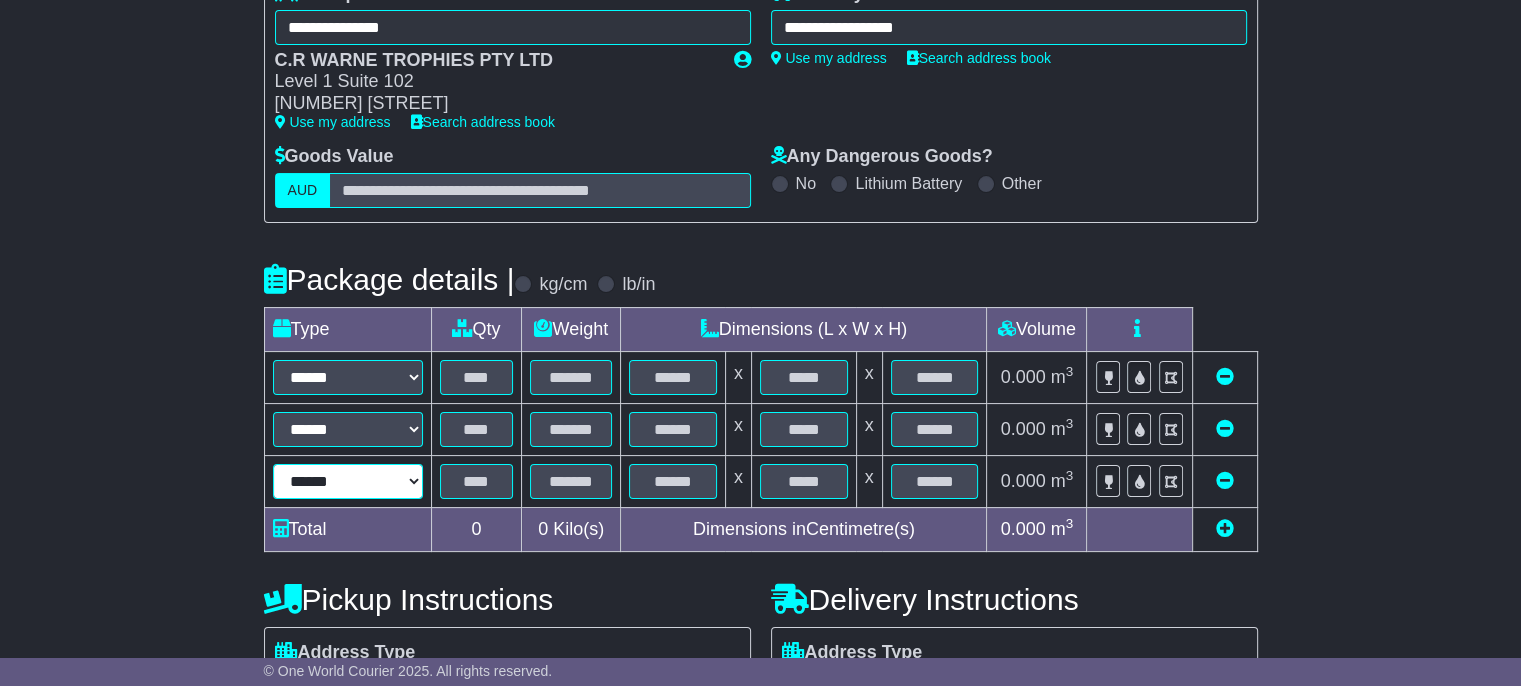 select on "*****" 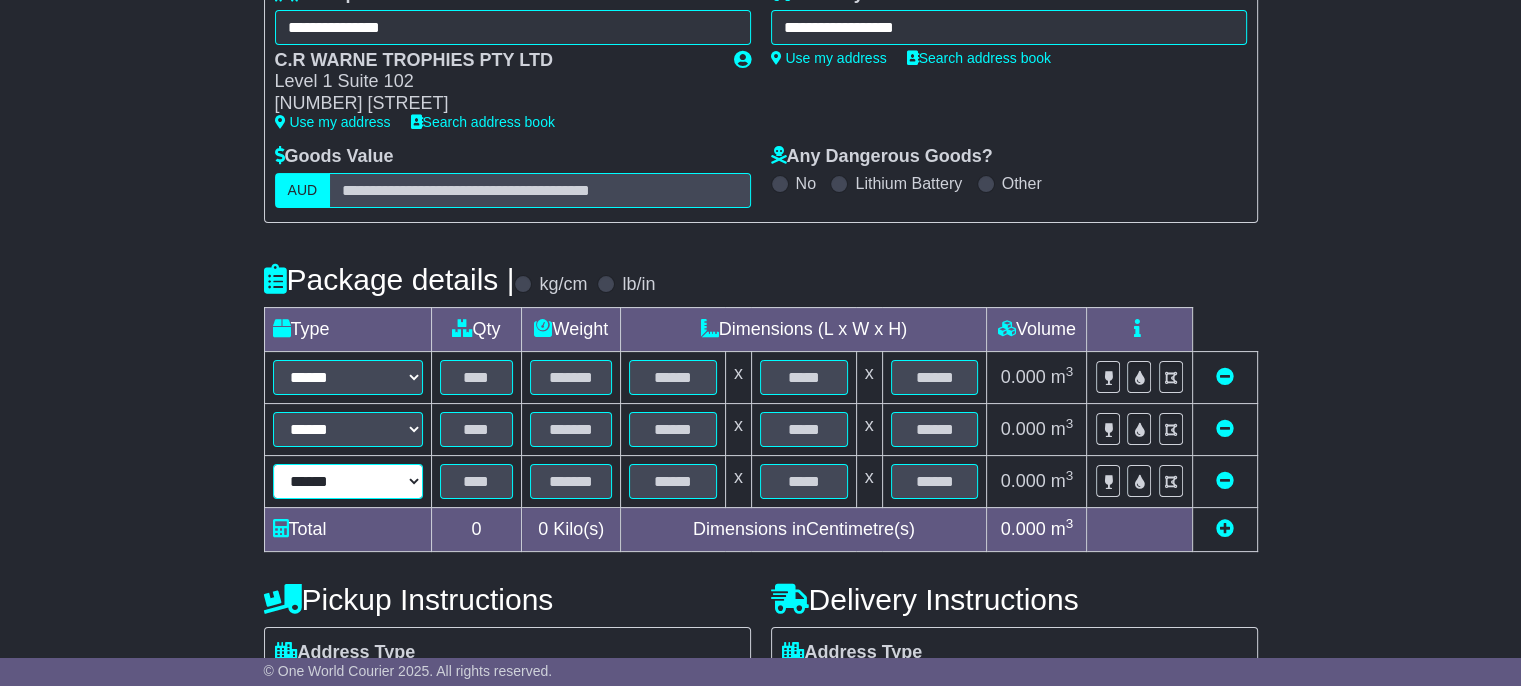 click on "****** ****** *** ******** ***** **** **** ****** *** *******" at bounding box center [348, 481] 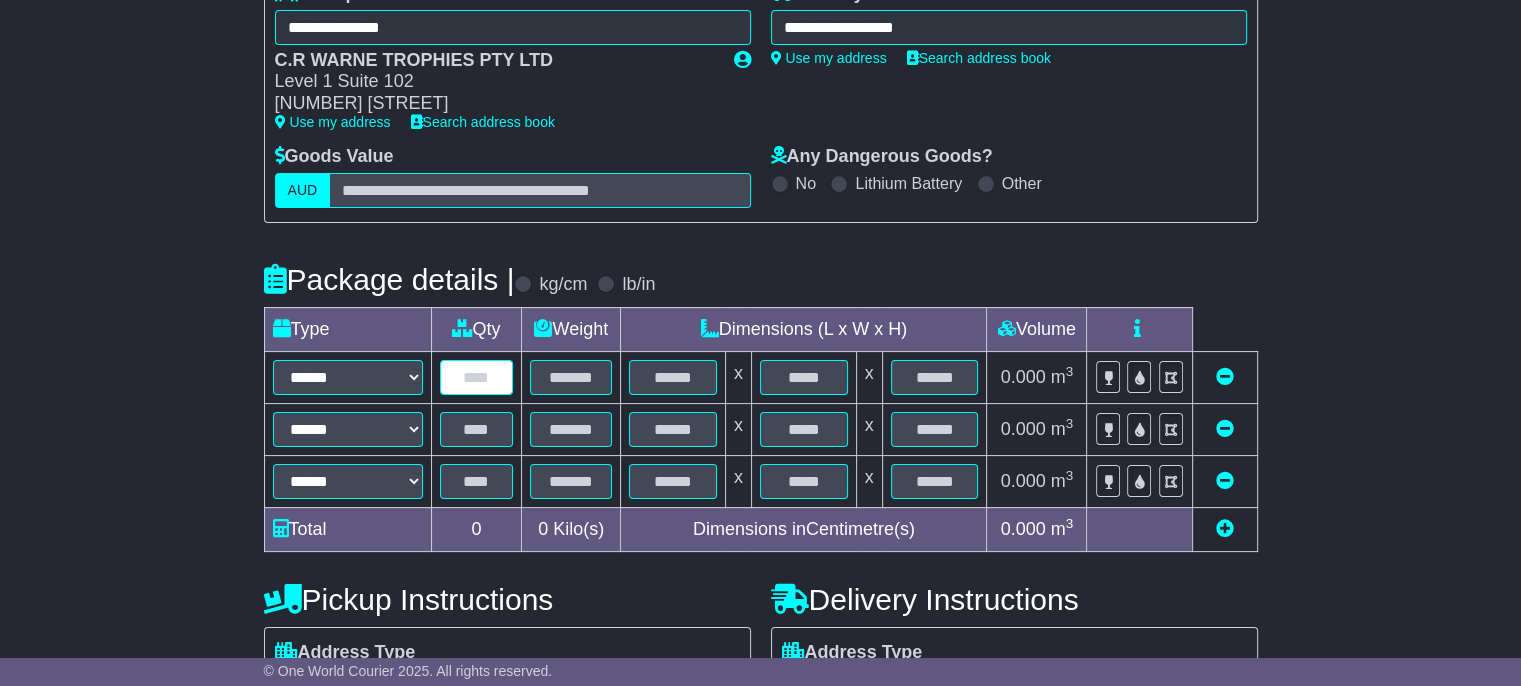 click at bounding box center [477, 377] 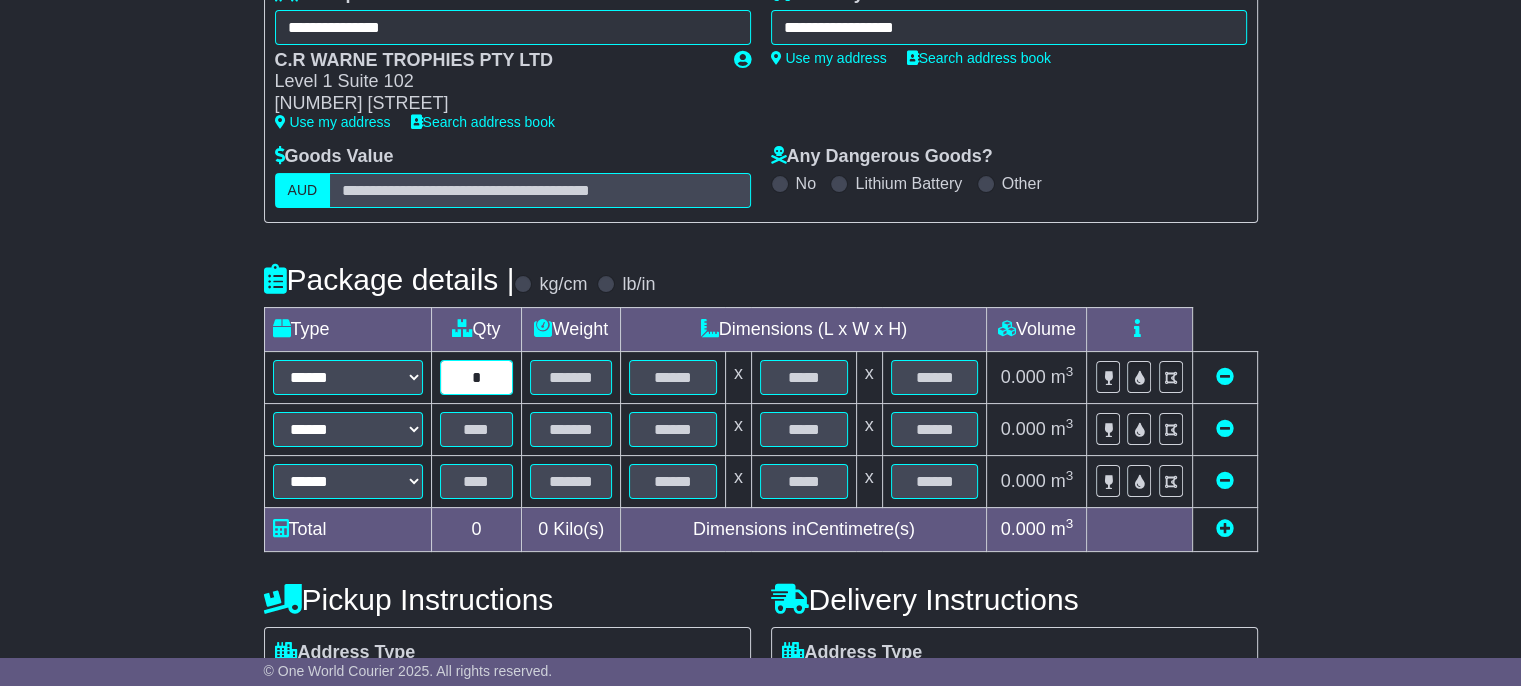 type on "*" 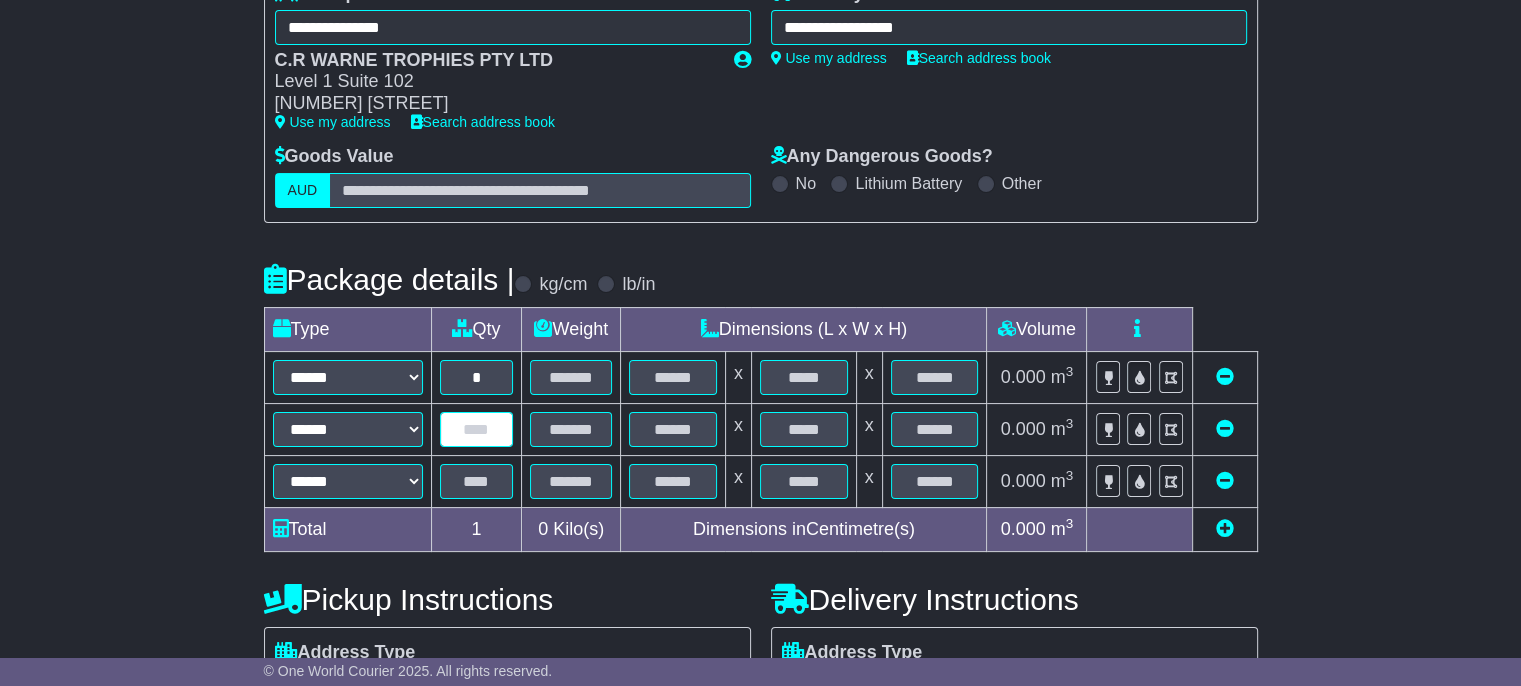 click at bounding box center (477, 429) 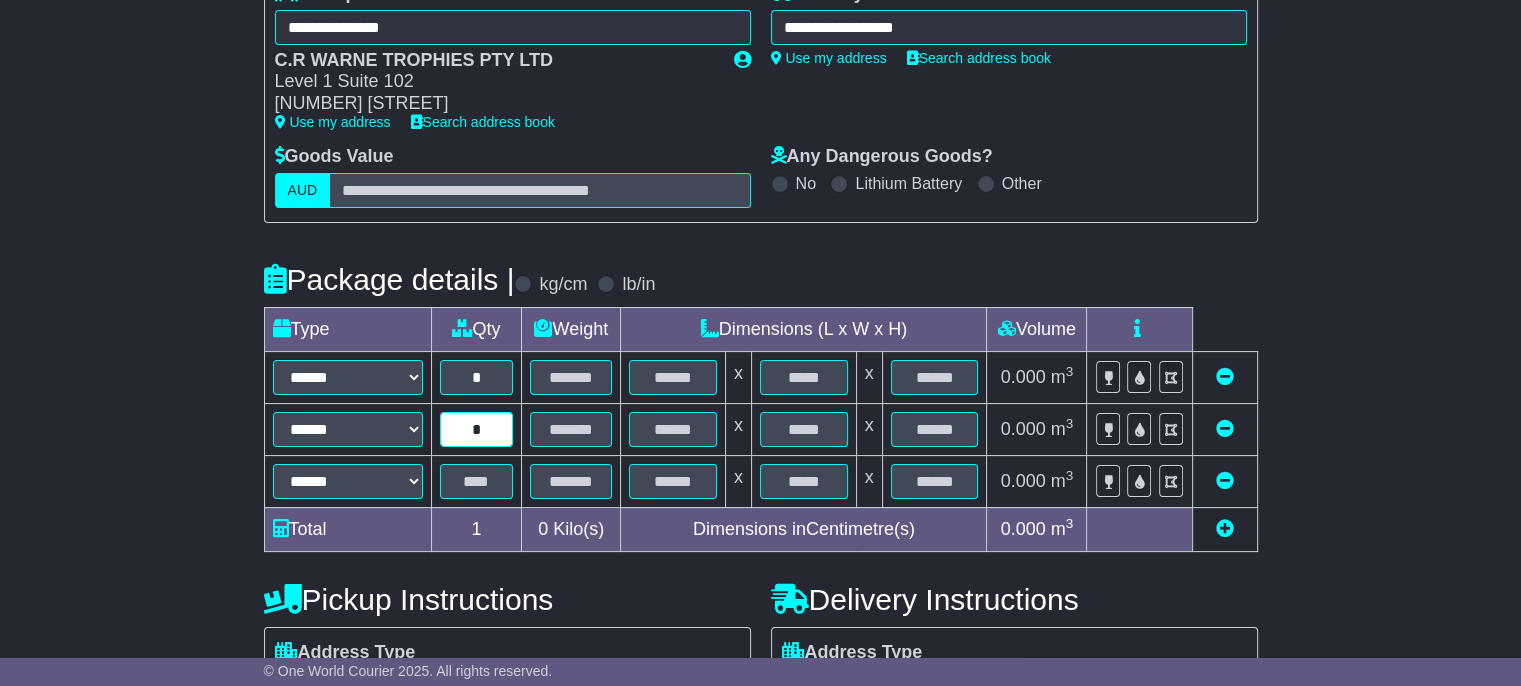 type on "*" 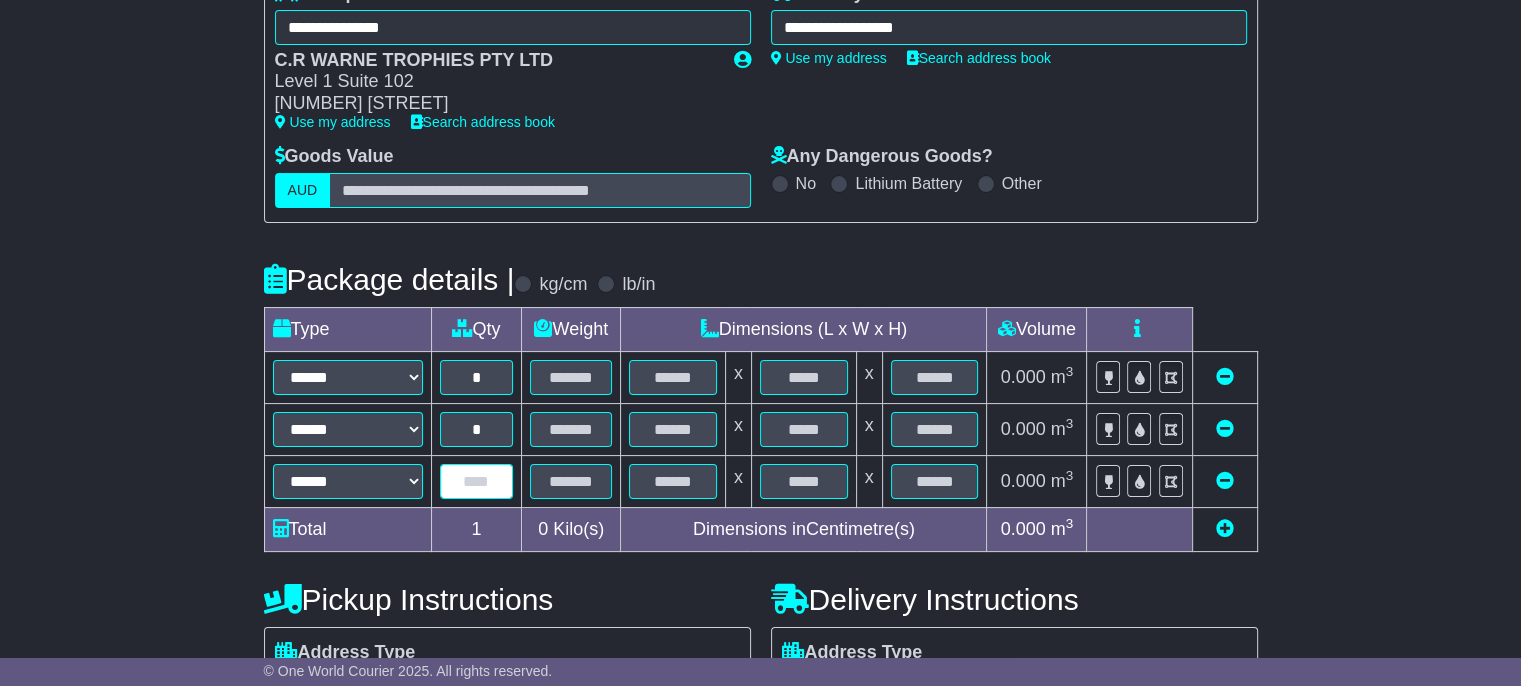 click at bounding box center (477, 481) 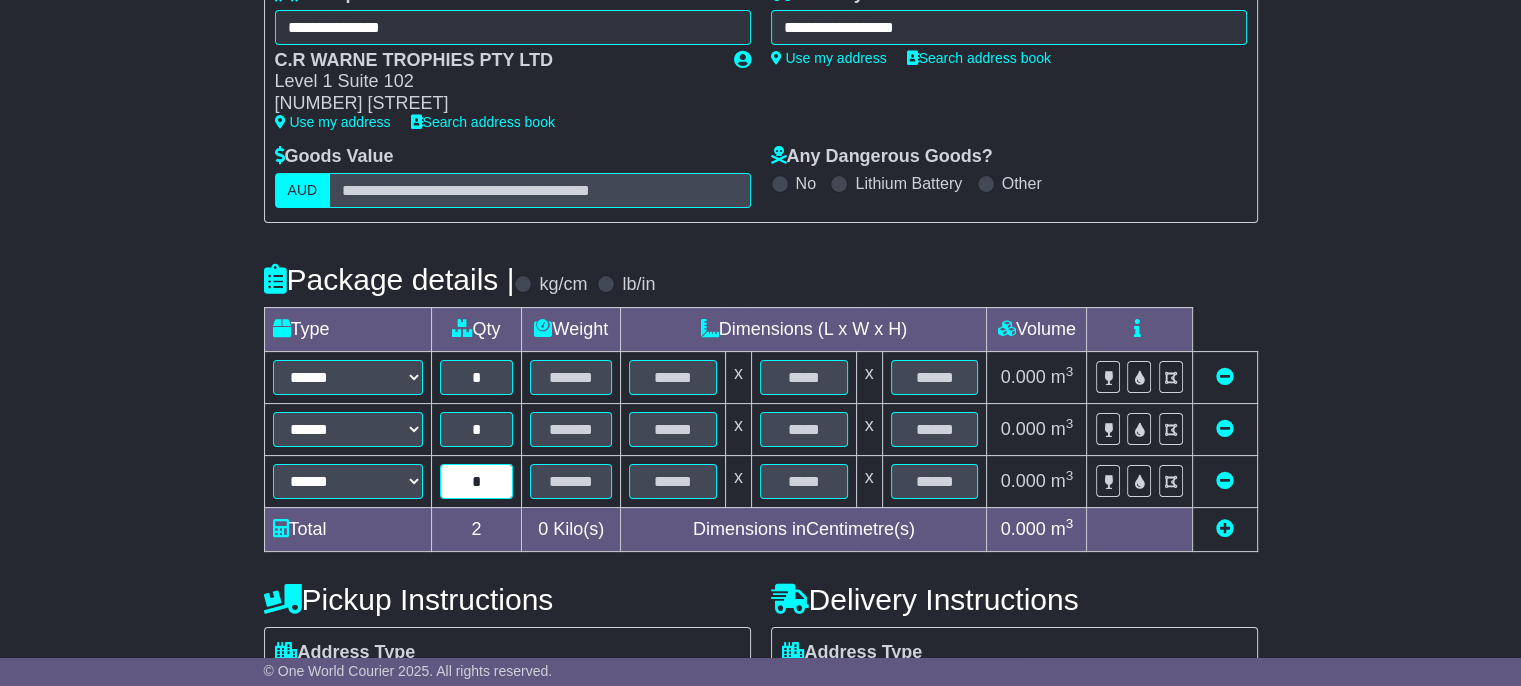 type on "*" 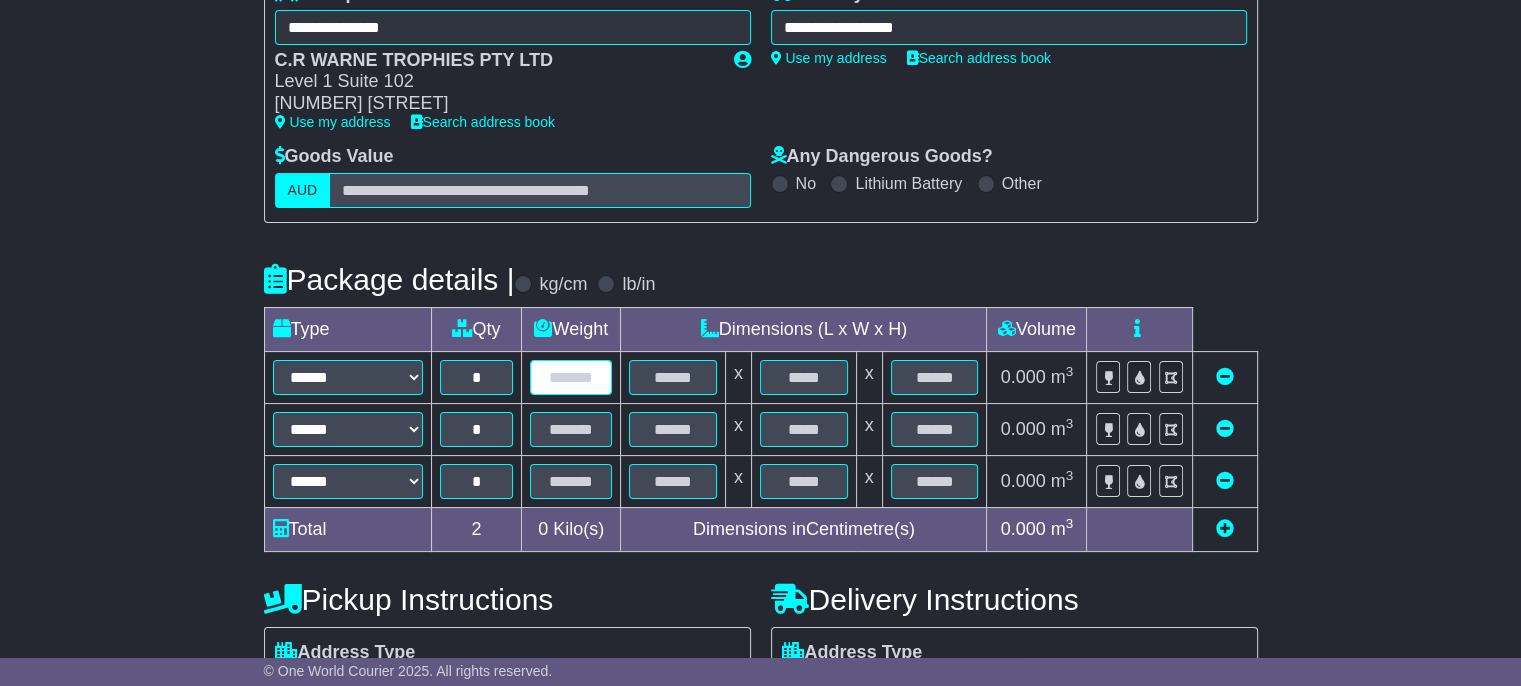 click at bounding box center [571, 377] 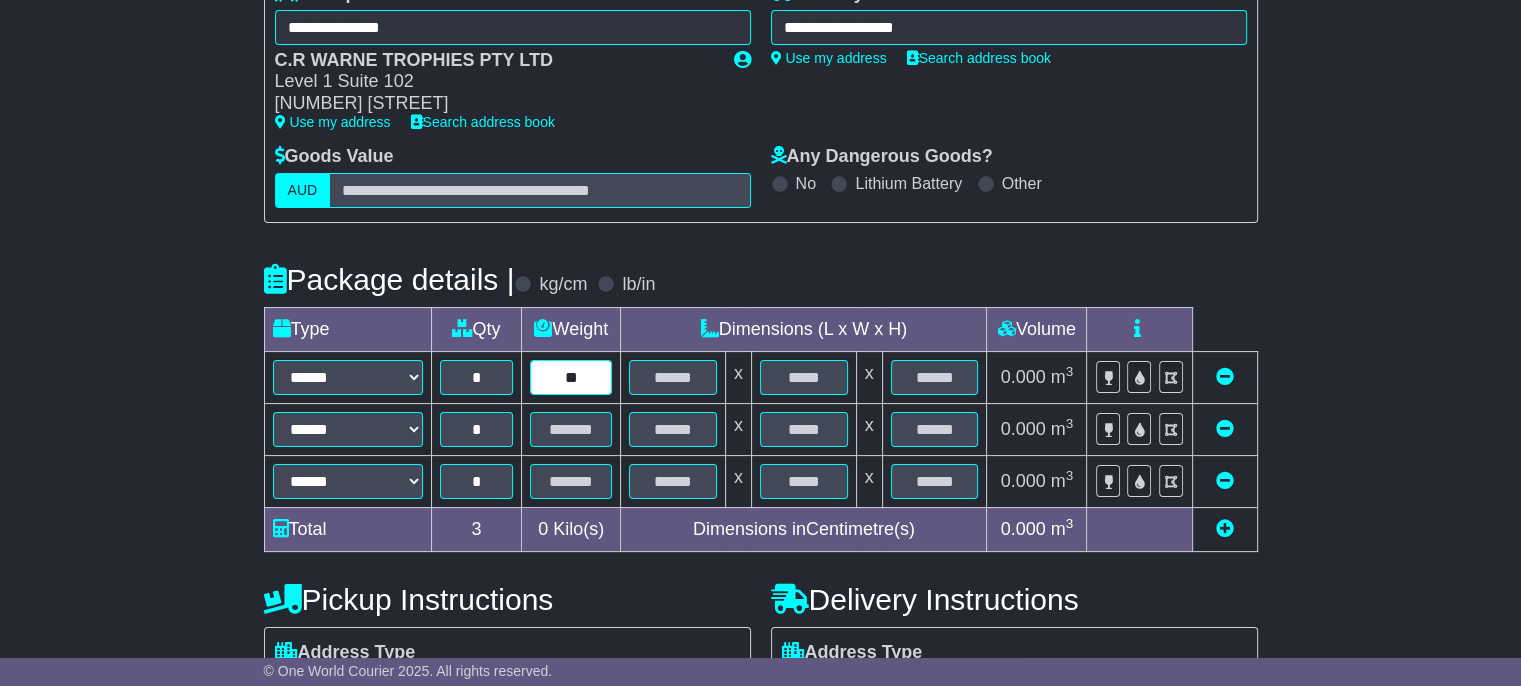 type on "**" 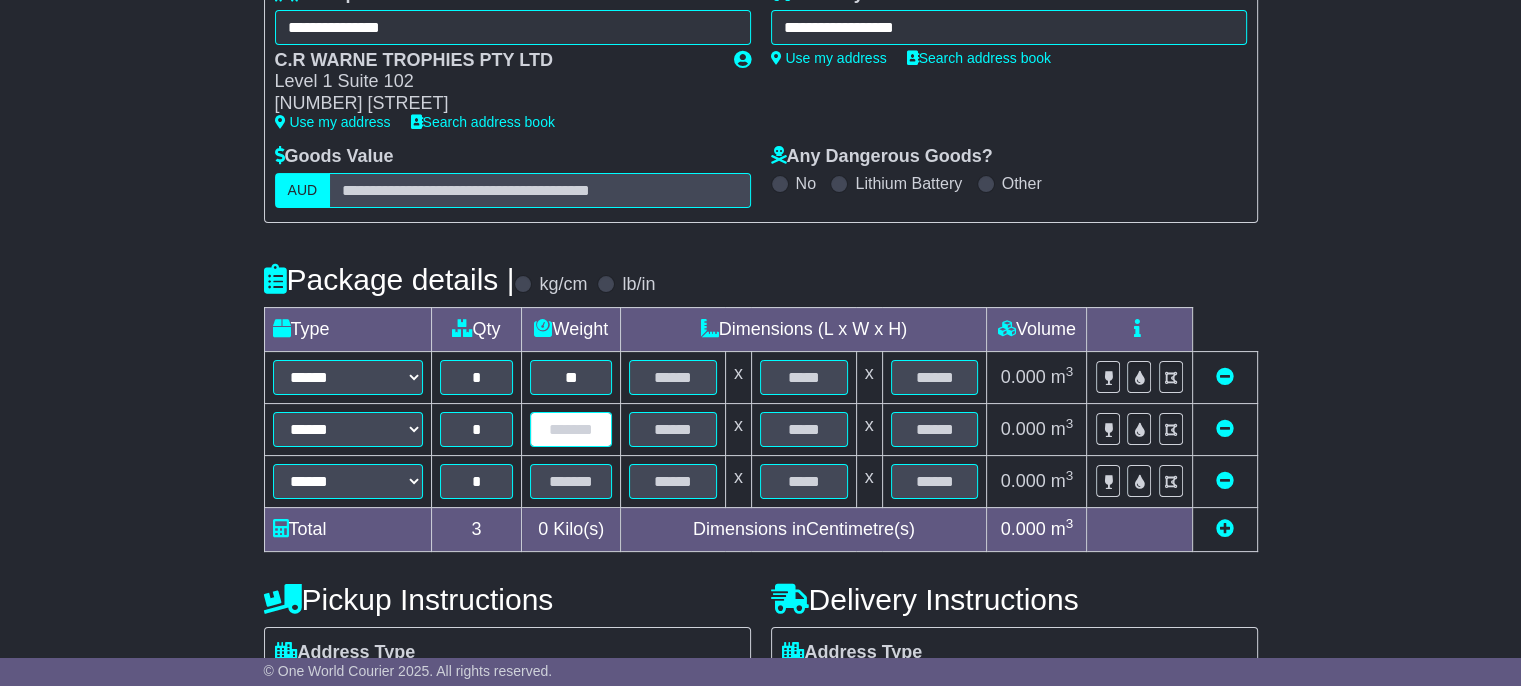 click at bounding box center [571, 429] 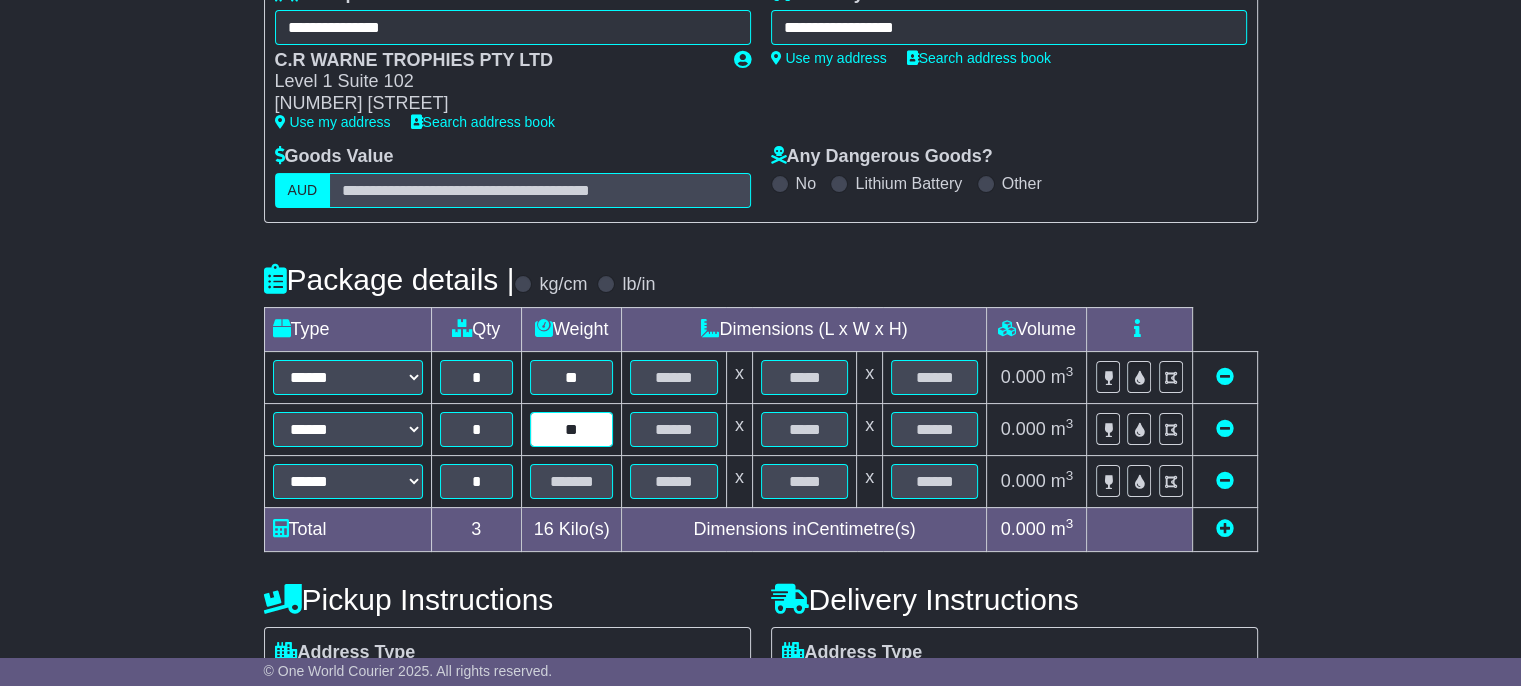 type on "**" 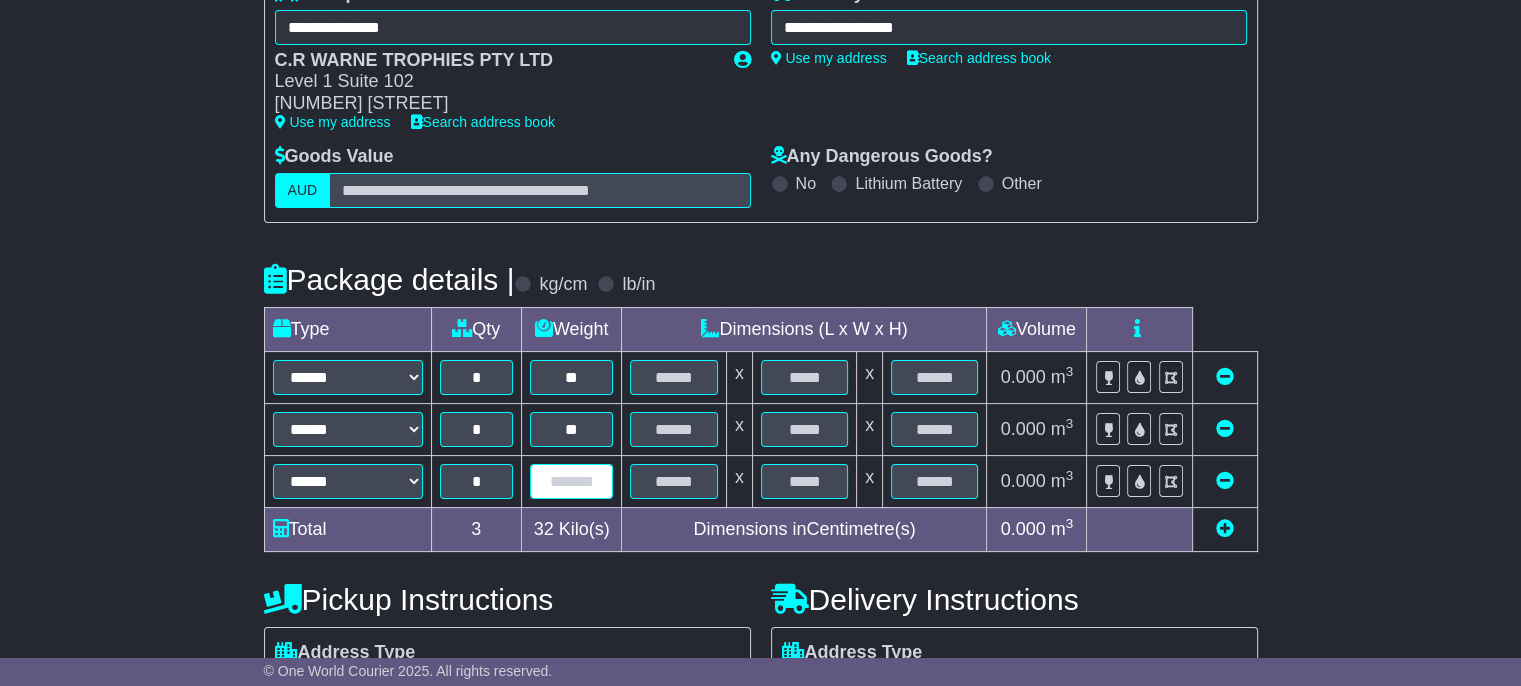 click at bounding box center [572, 481] 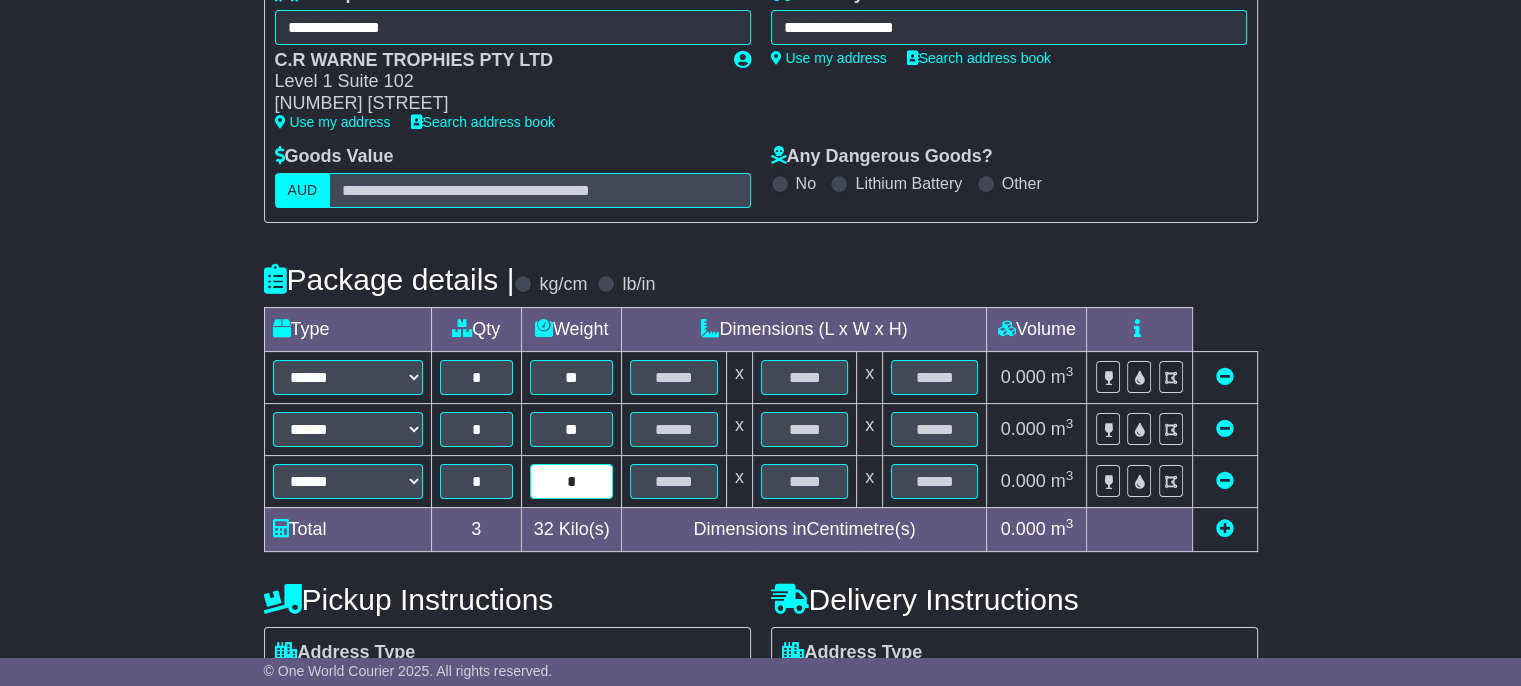 type on "*" 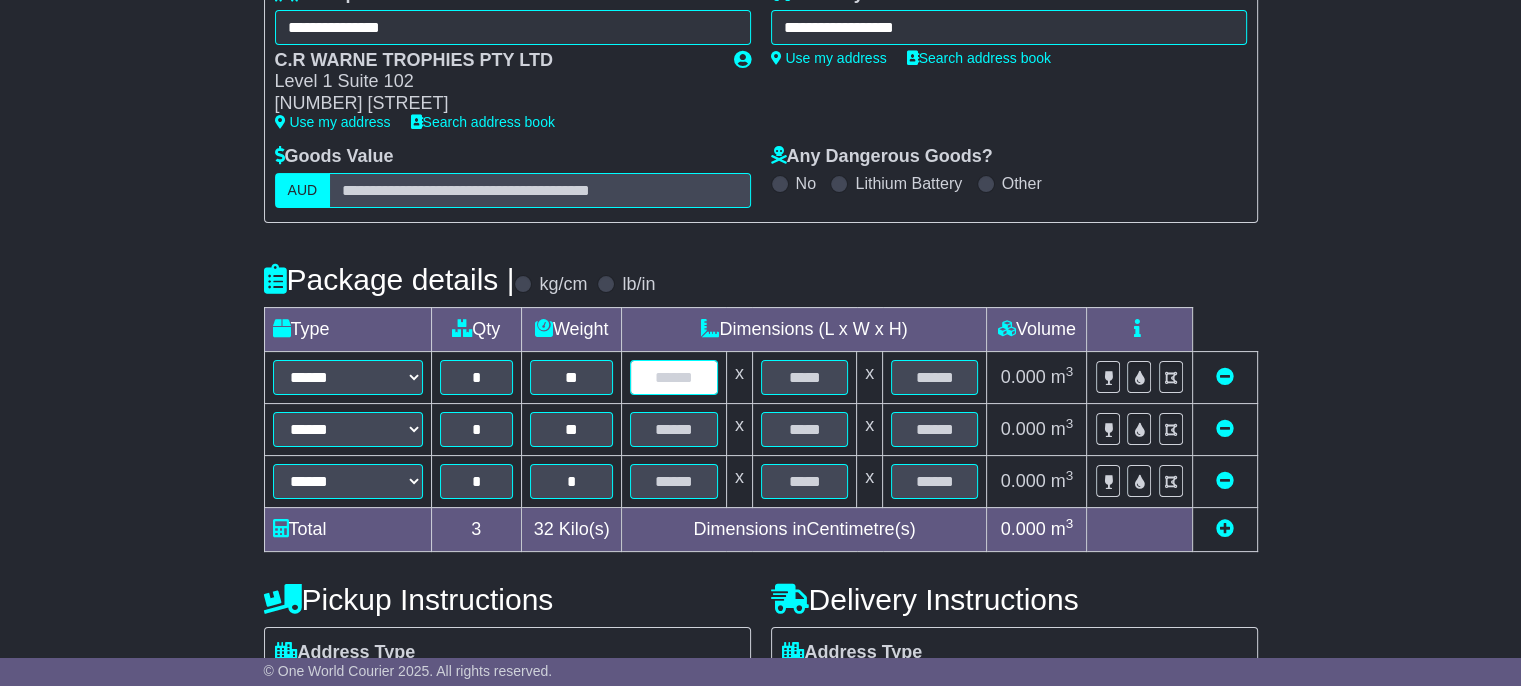 click at bounding box center (673, 377) 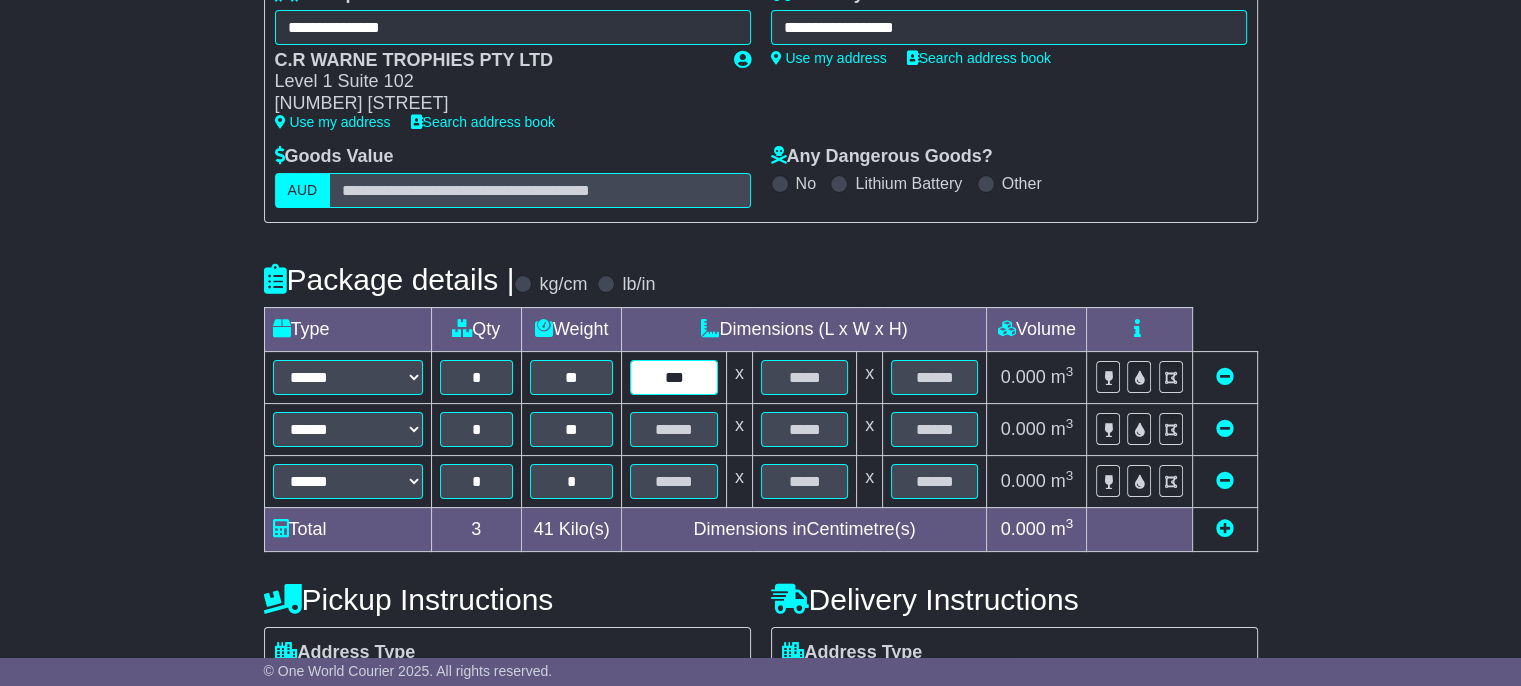 type on "***" 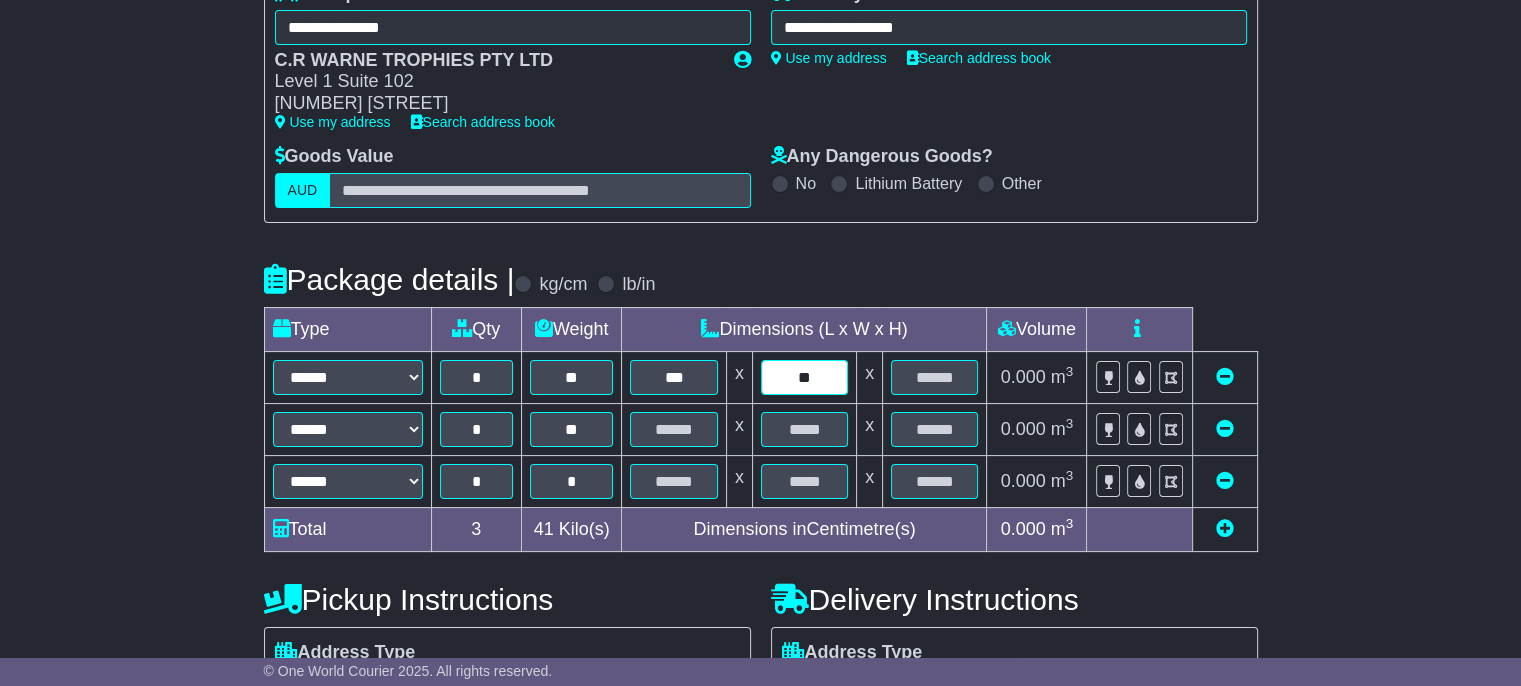 type on "**" 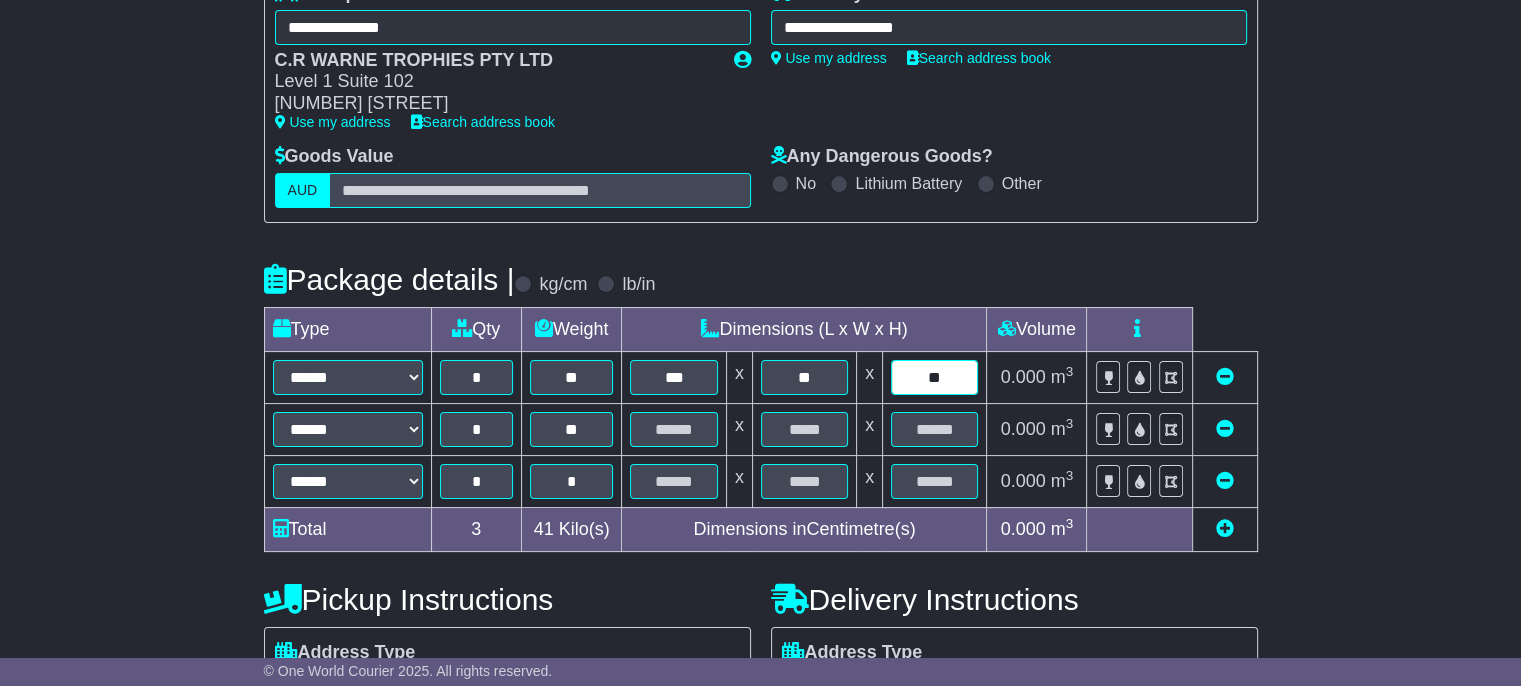 type on "**" 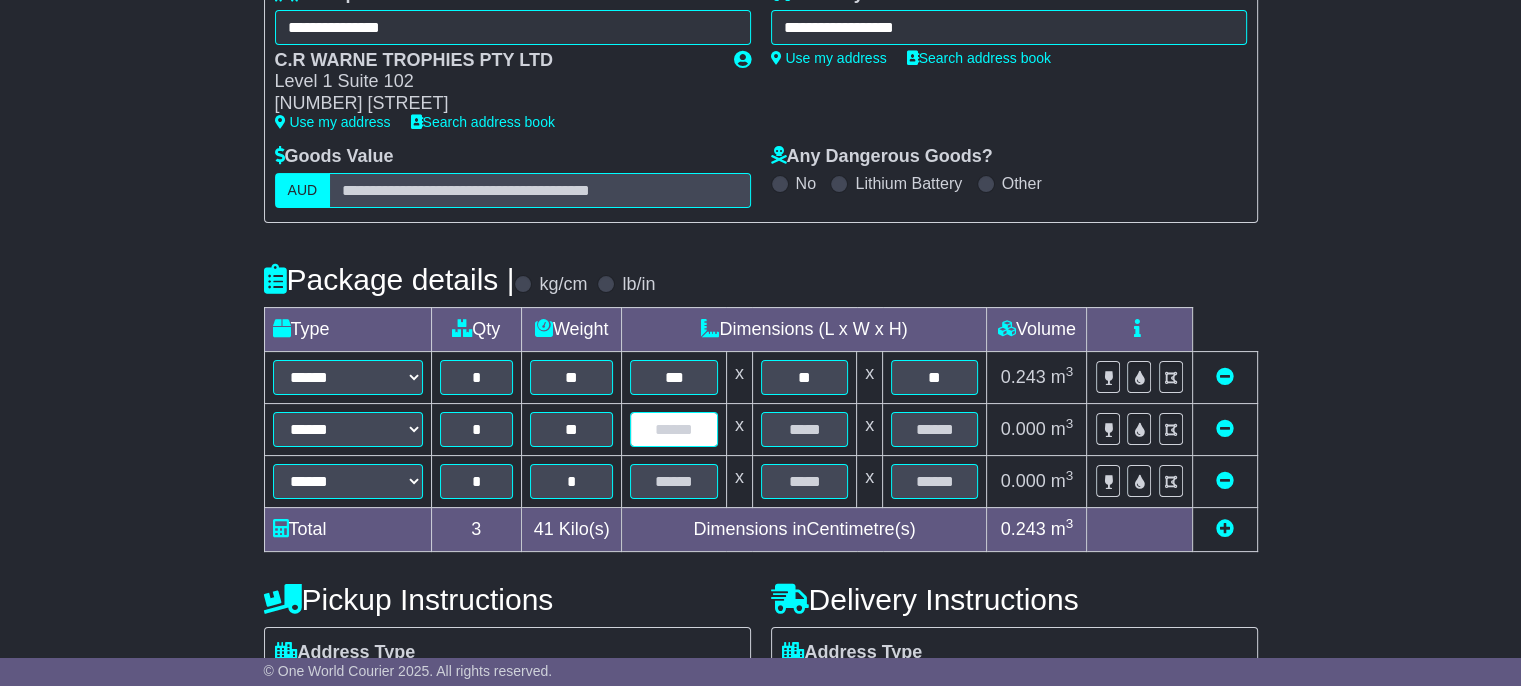click at bounding box center (673, 429) 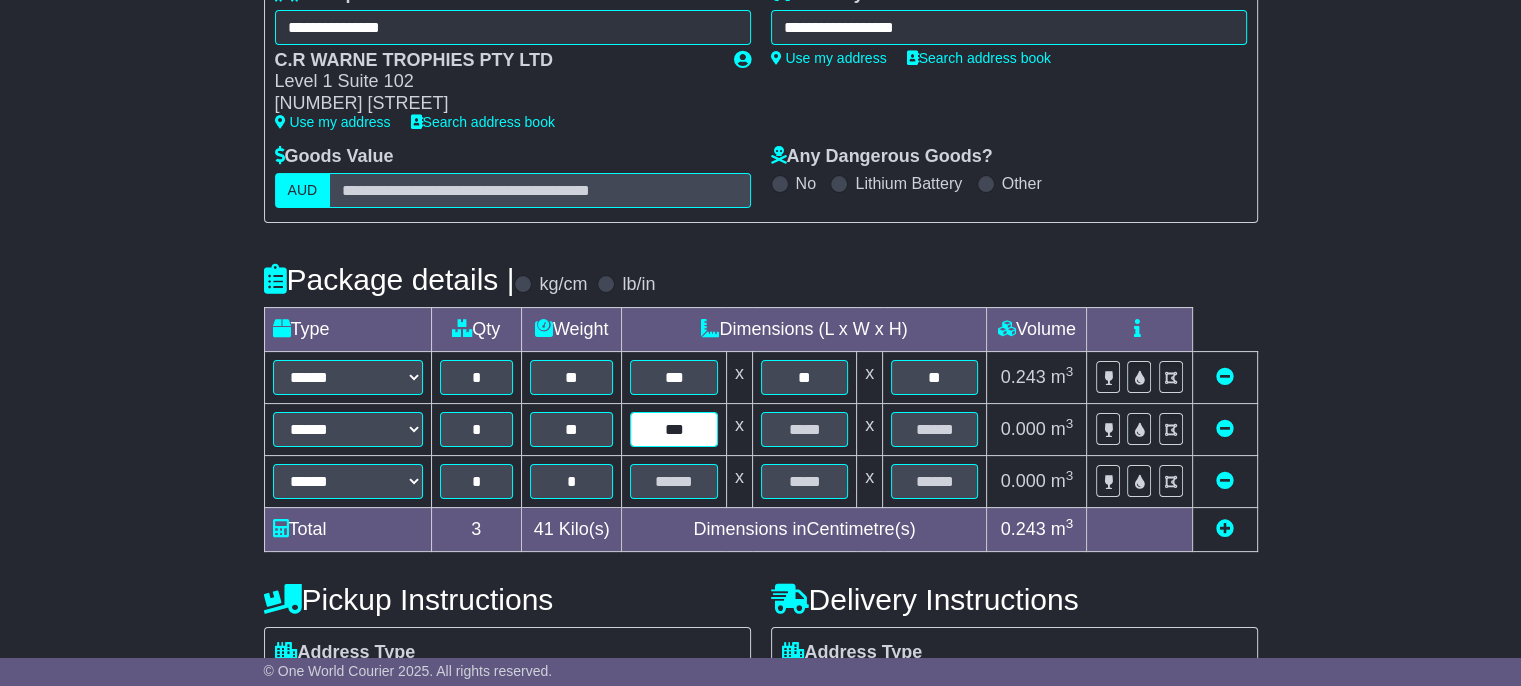 type on "***" 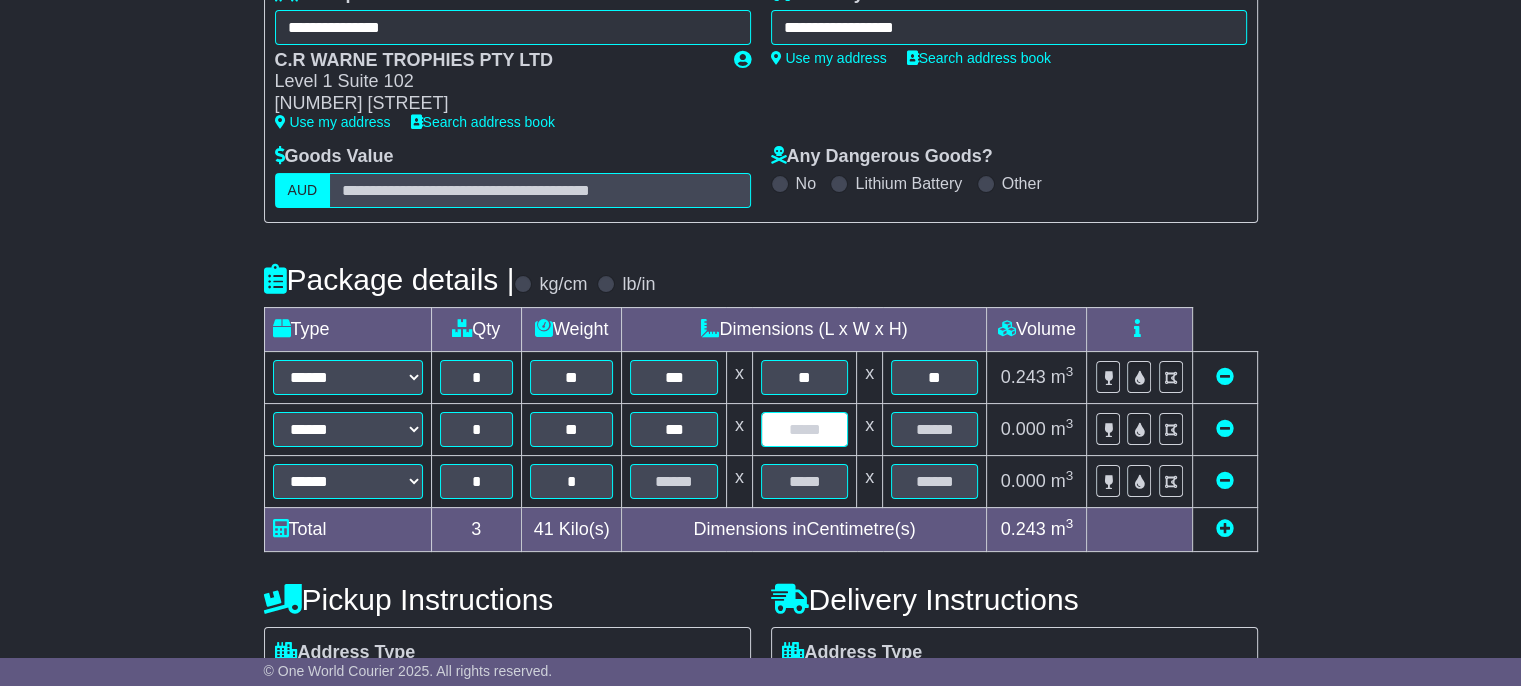 click at bounding box center [804, 429] 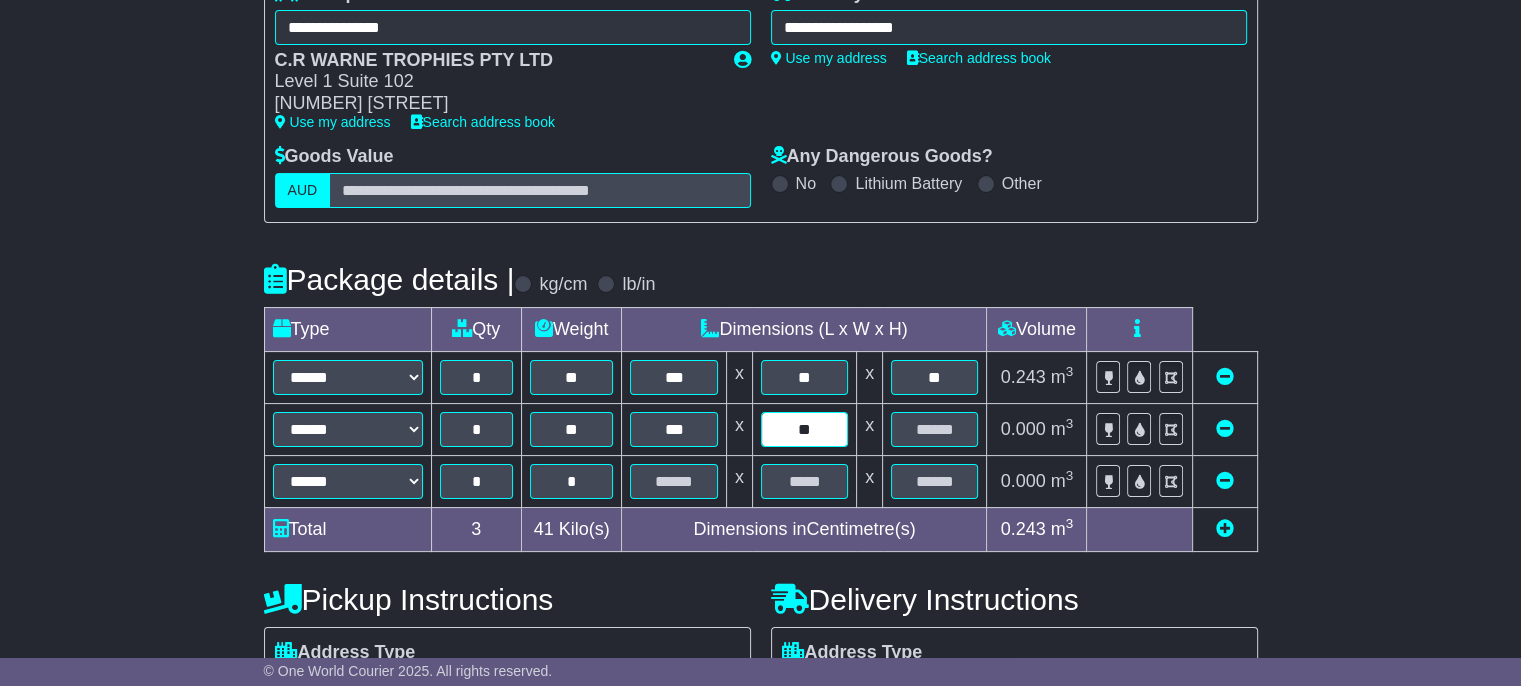 type on "**" 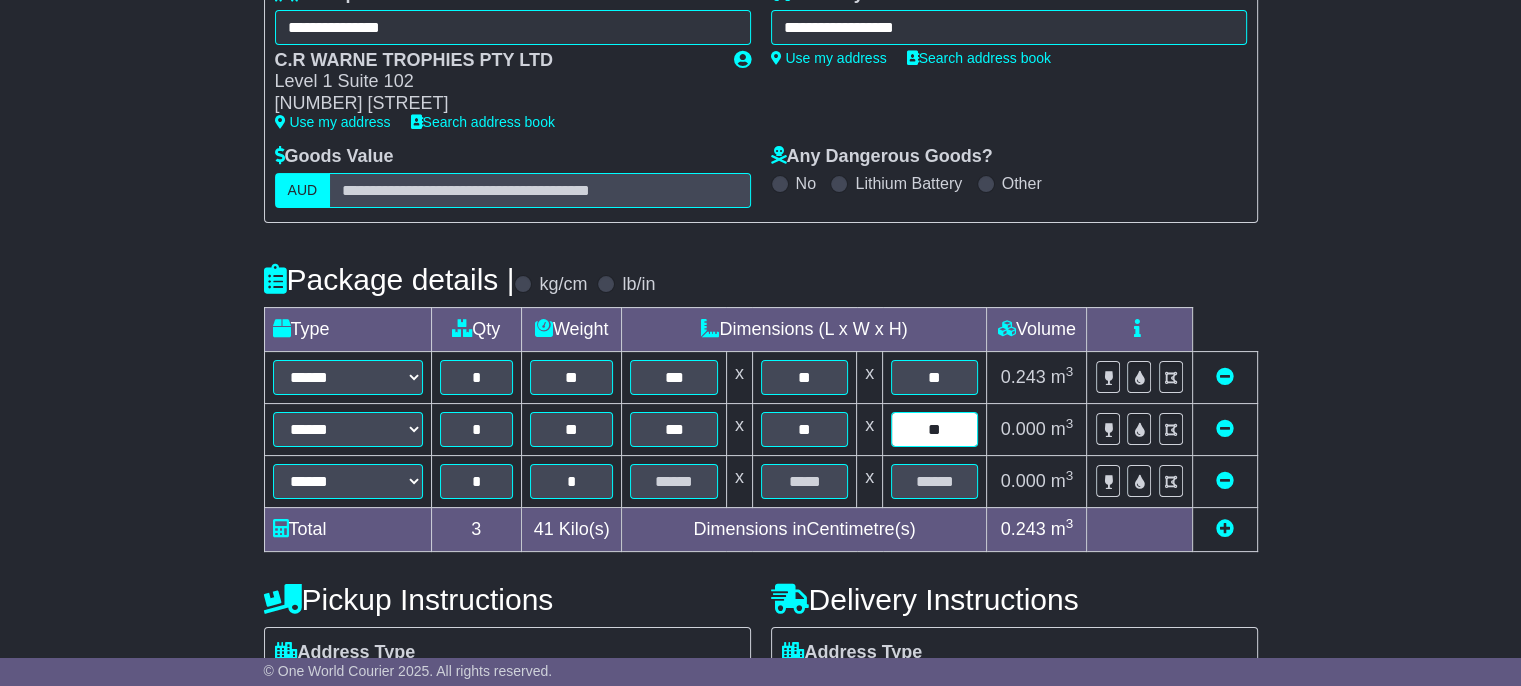 type on "**" 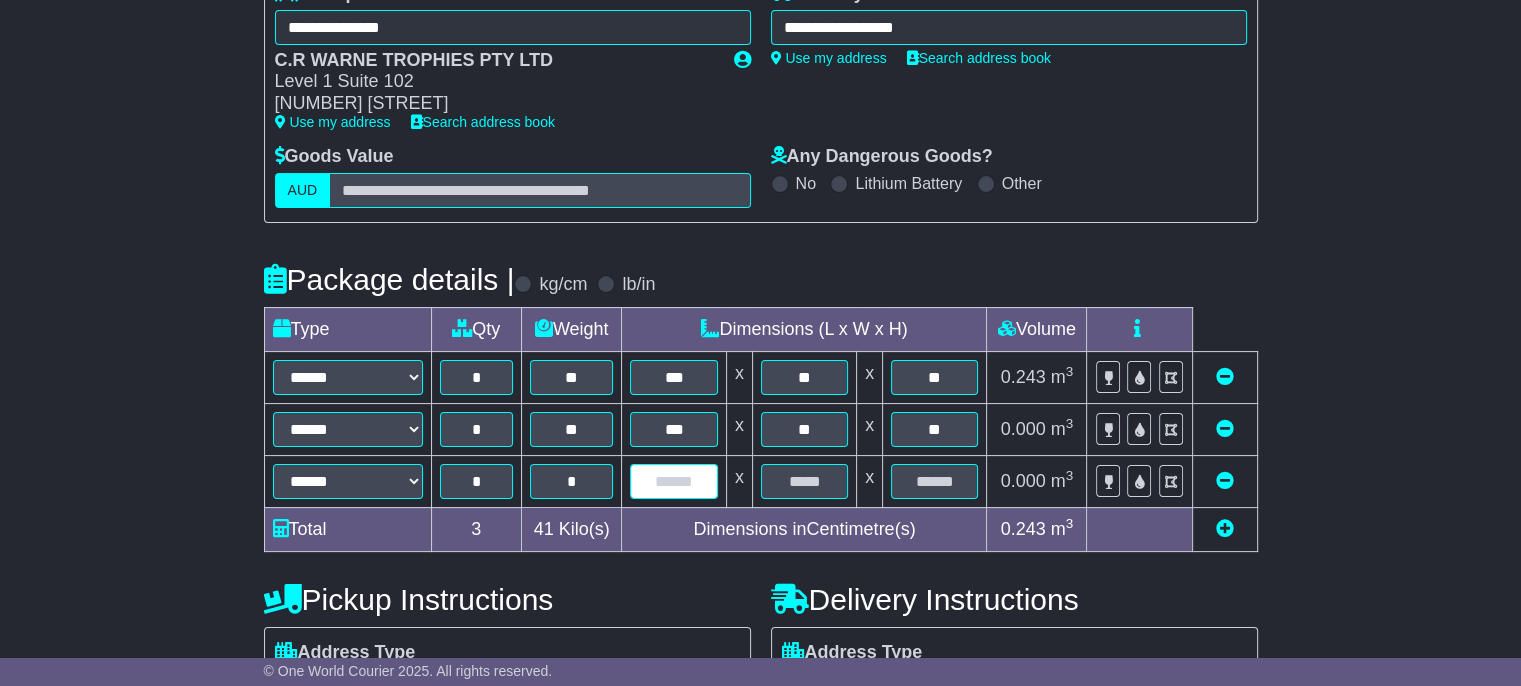 click at bounding box center [673, 481] 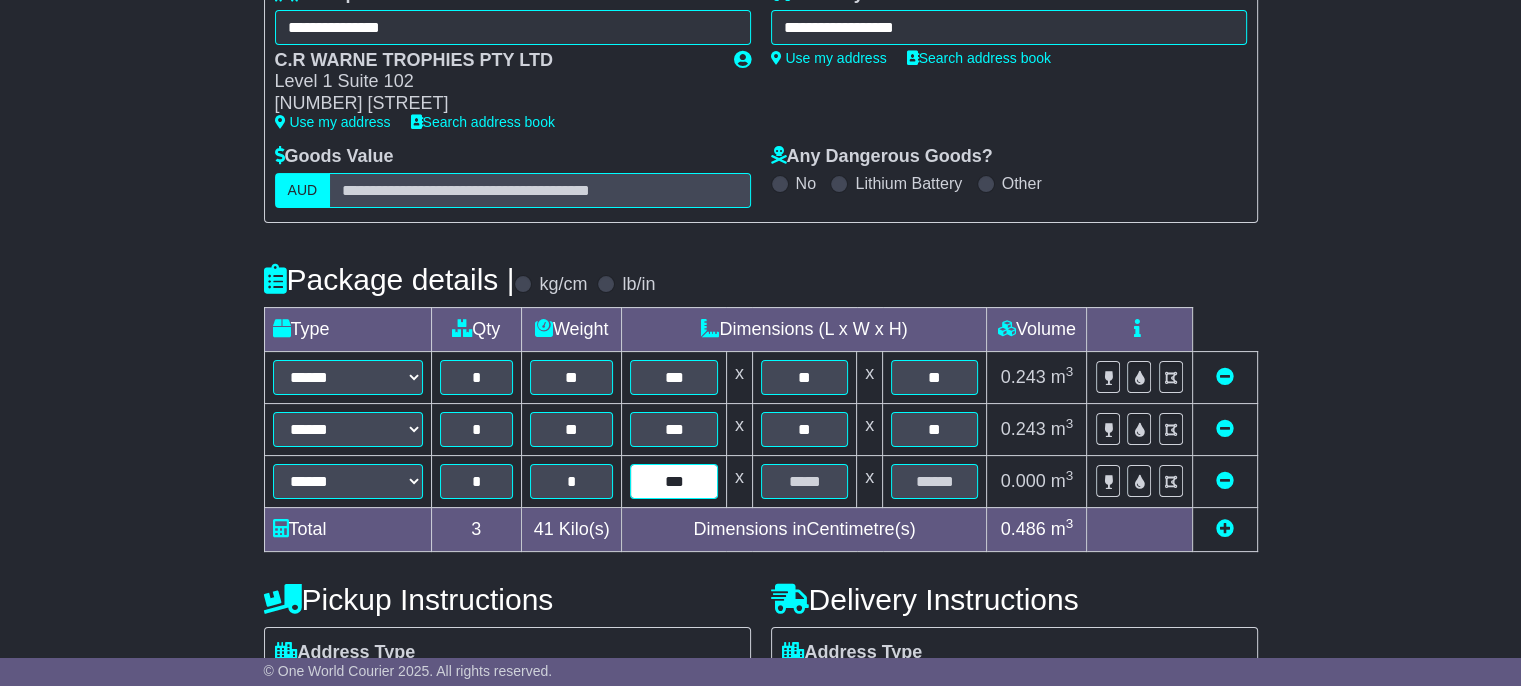type on "***" 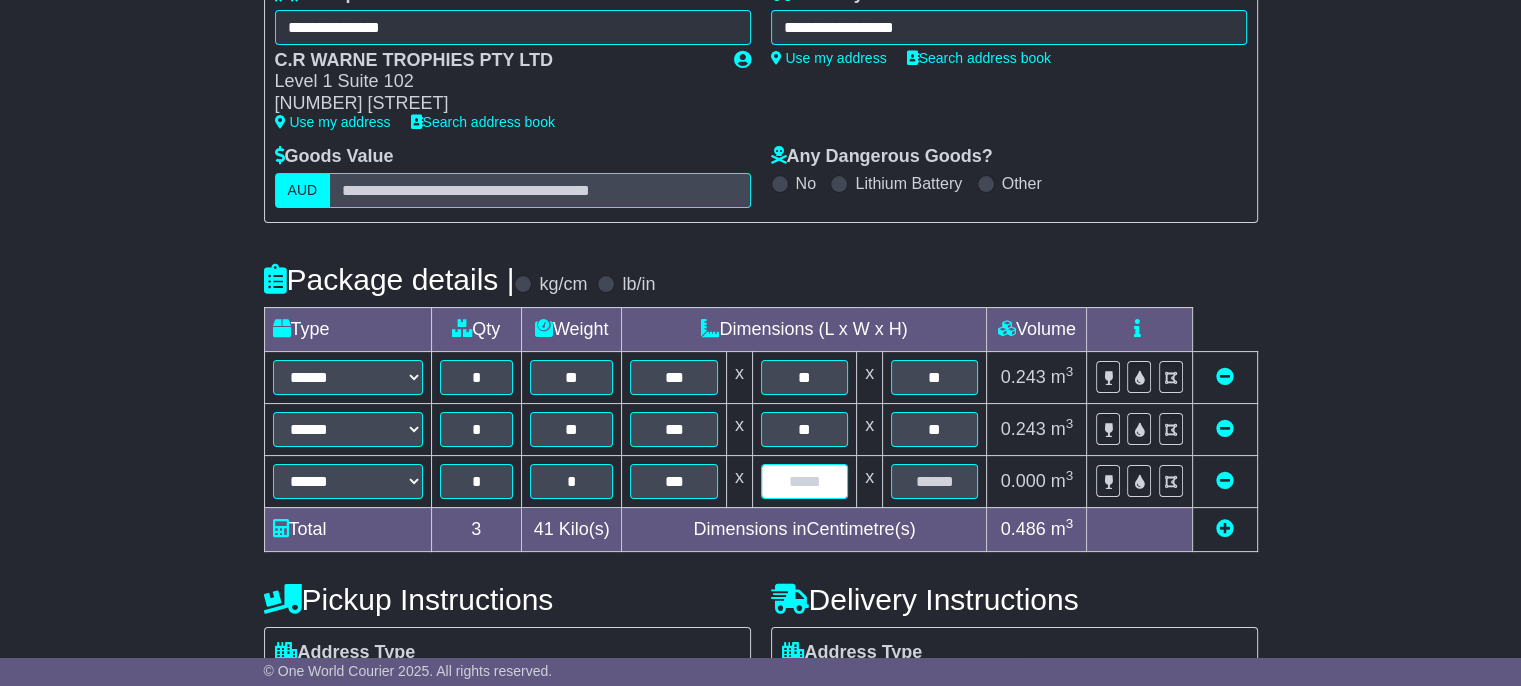 click at bounding box center [804, 481] 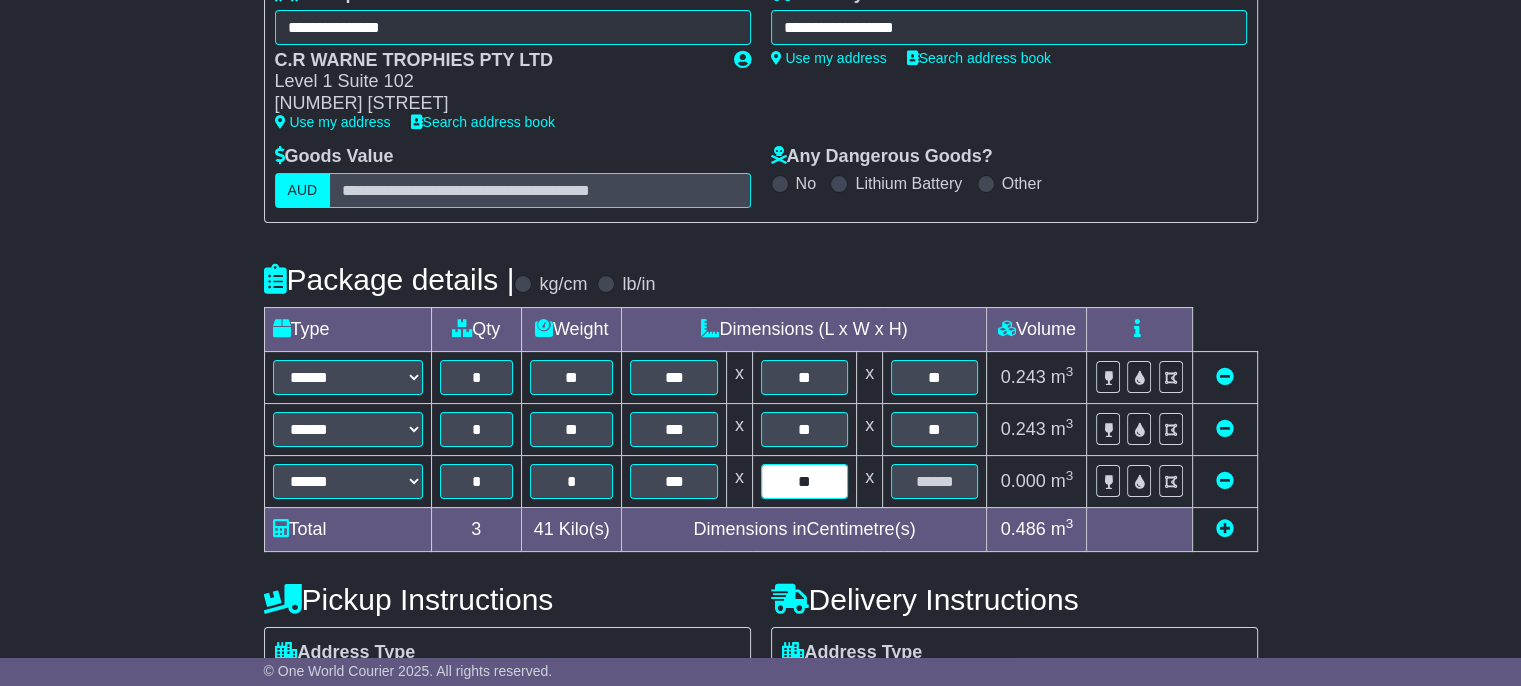 type on "**" 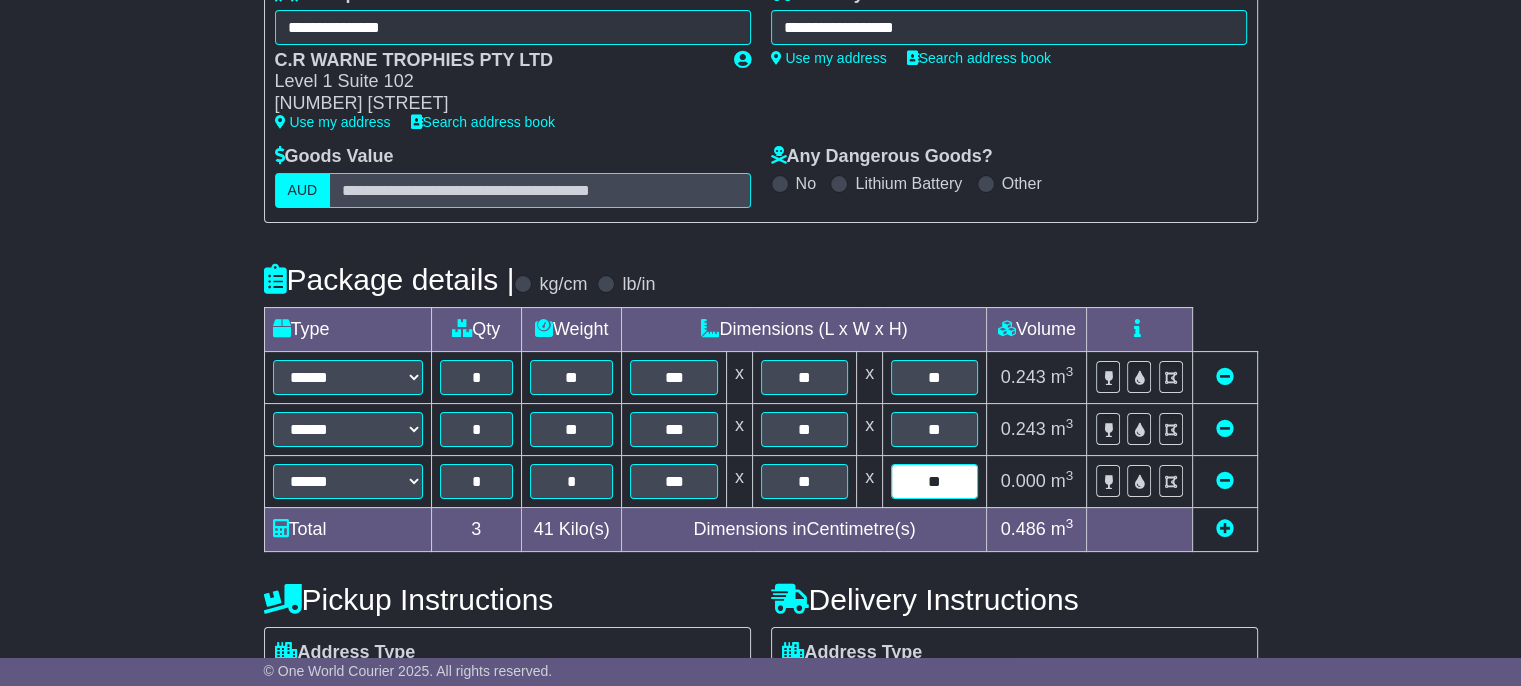 scroll, scrollTop: 552, scrollLeft: 0, axis: vertical 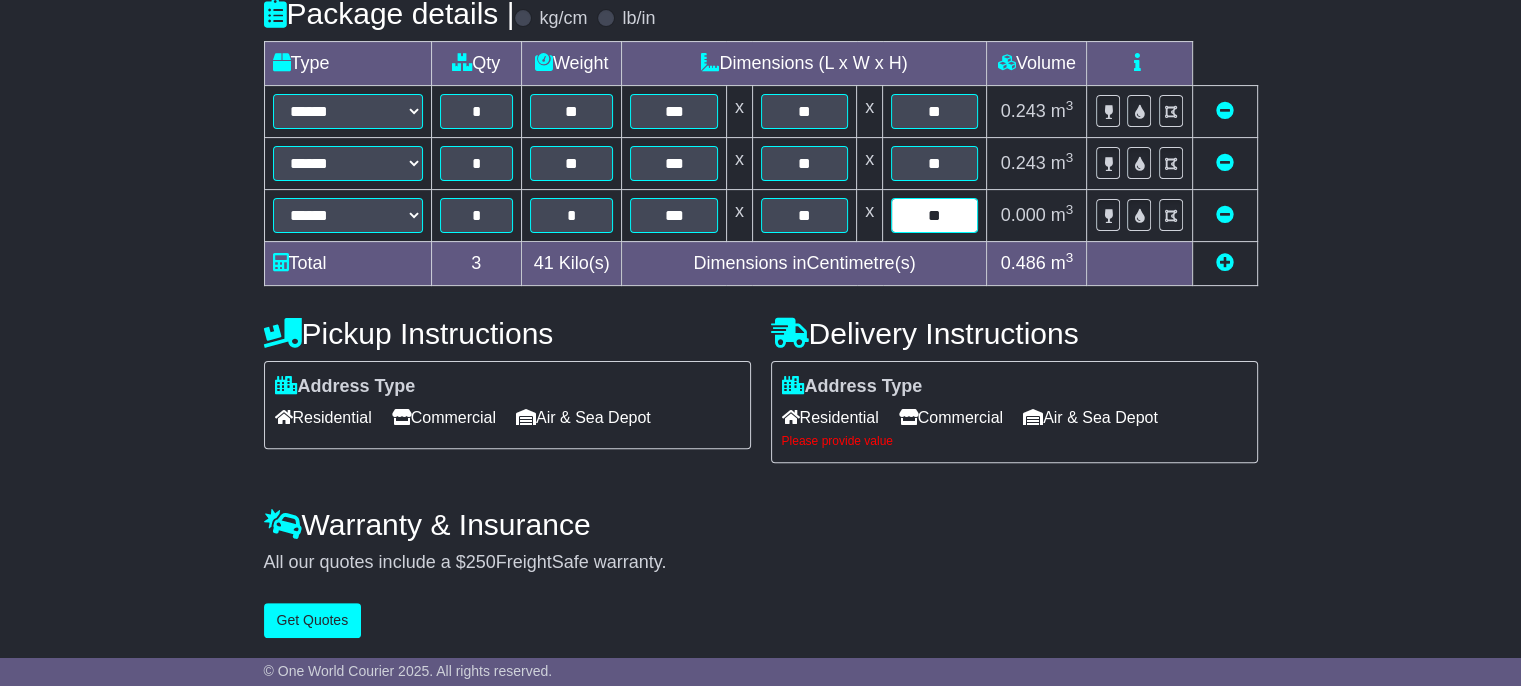 type on "**" 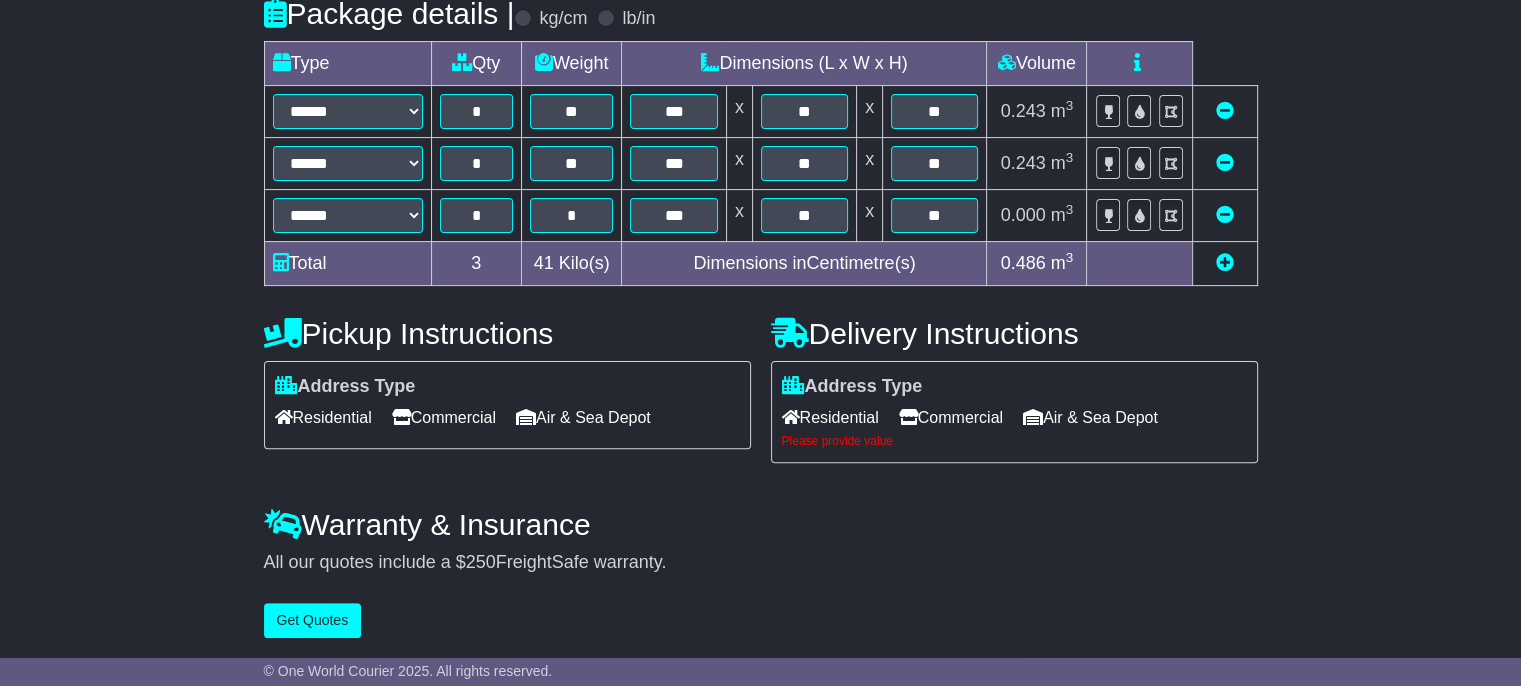 click on "Commercial" at bounding box center [951, 417] 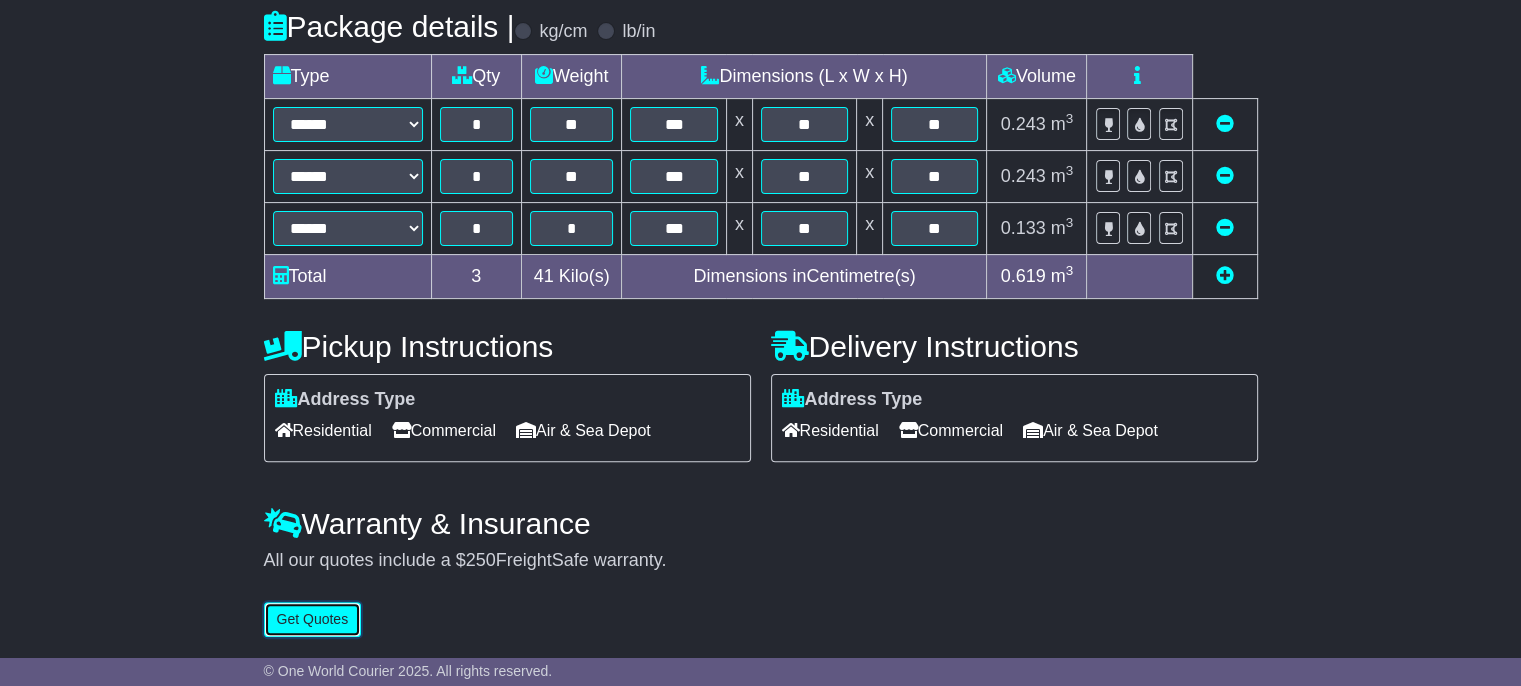 click on "Get Quotes" at bounding box center [313, 619] 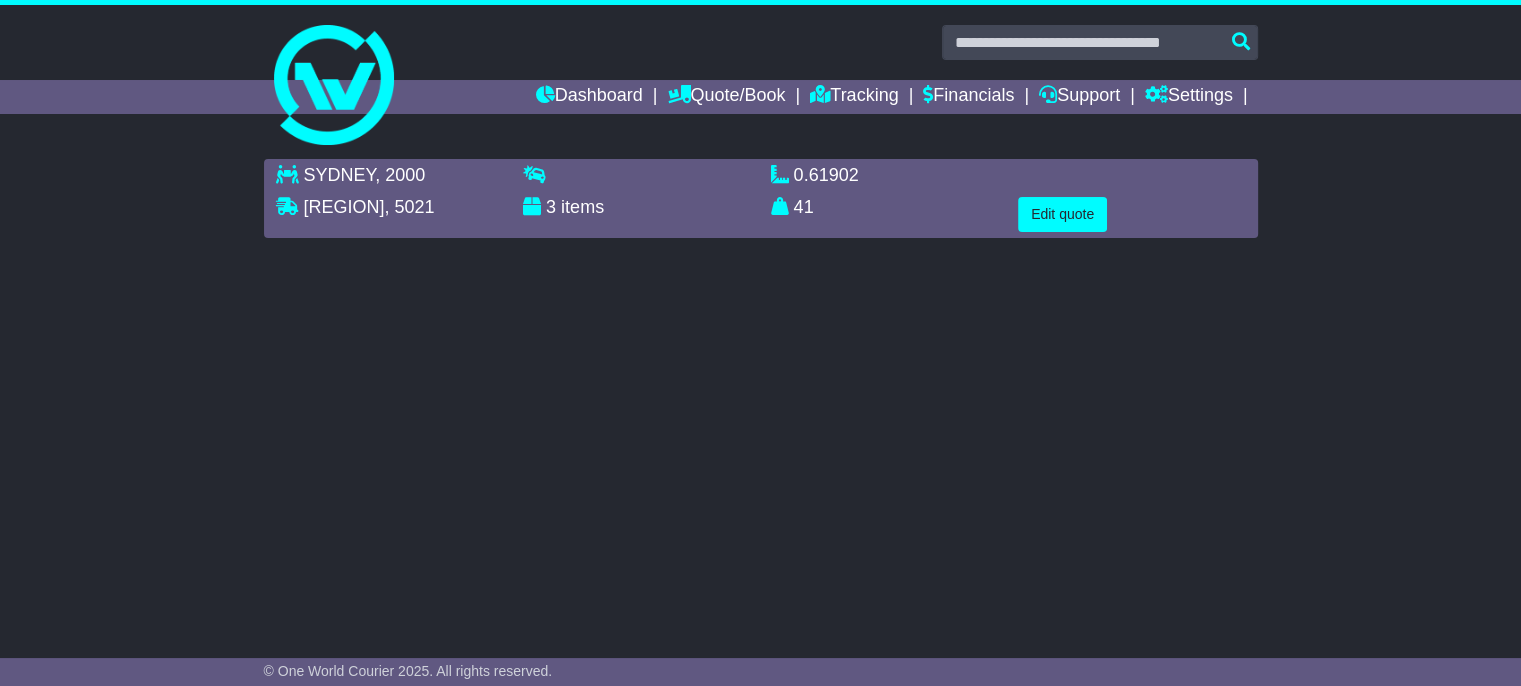 scroll, scrollTop: 0, scrollLeft: 0, axis: both 